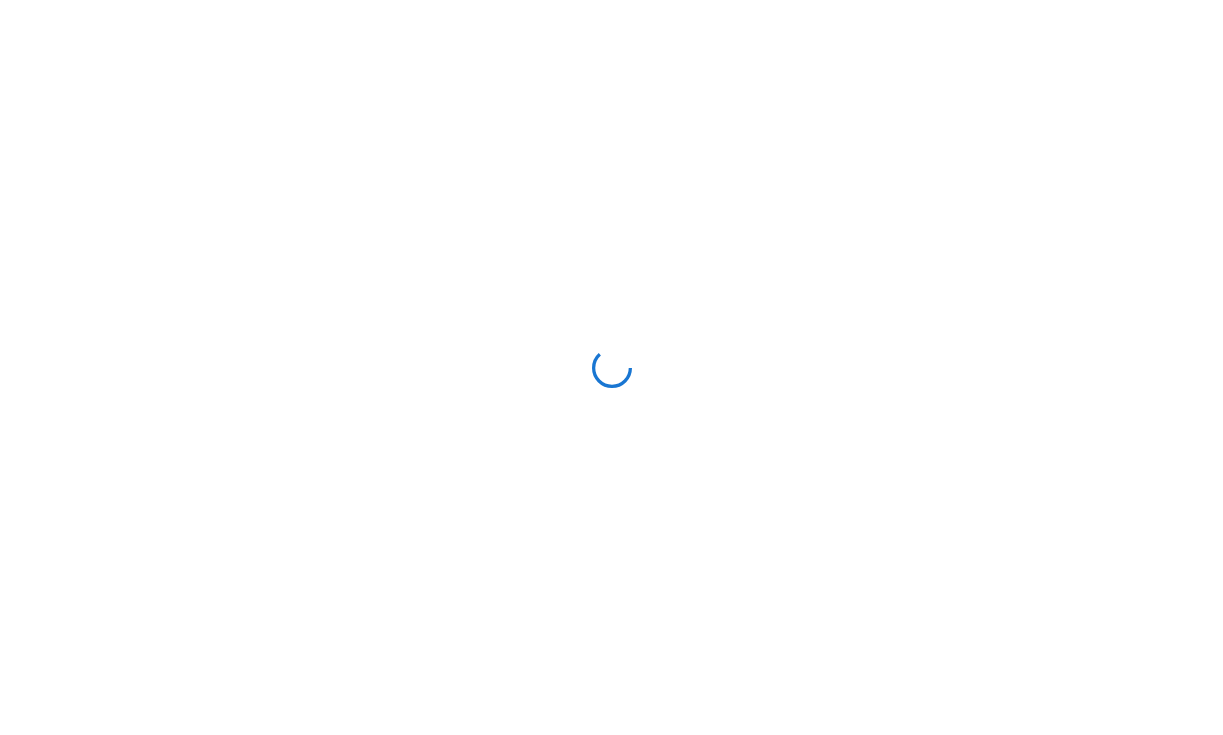 scroll, scrollTop: 0, scrollLeft: 0, axis: both 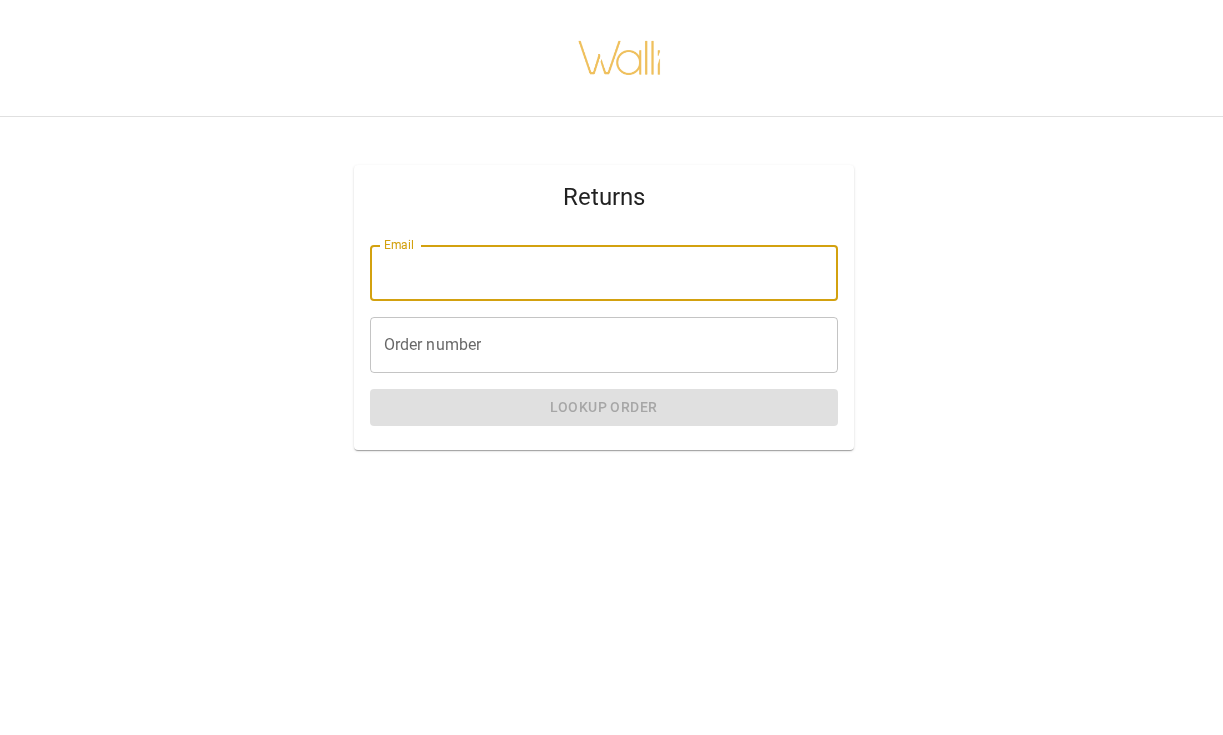 click on "Email" at bounding box center [604, 273] 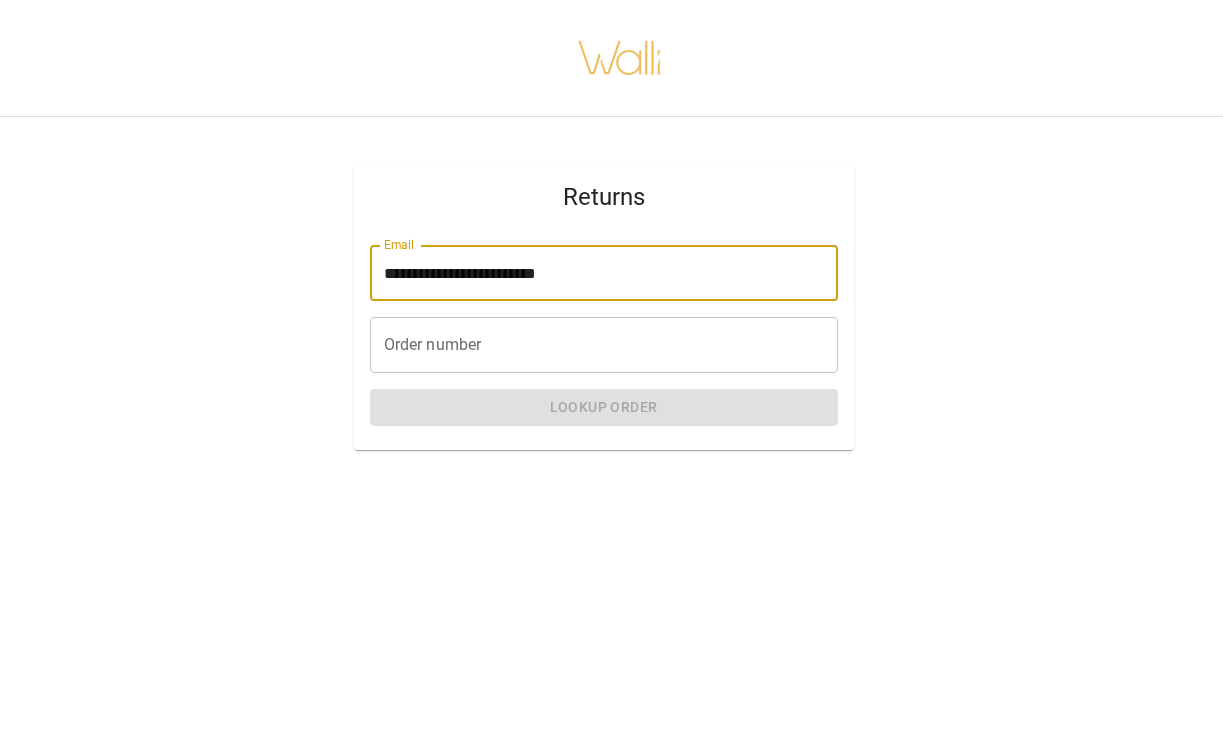 type on "**********" 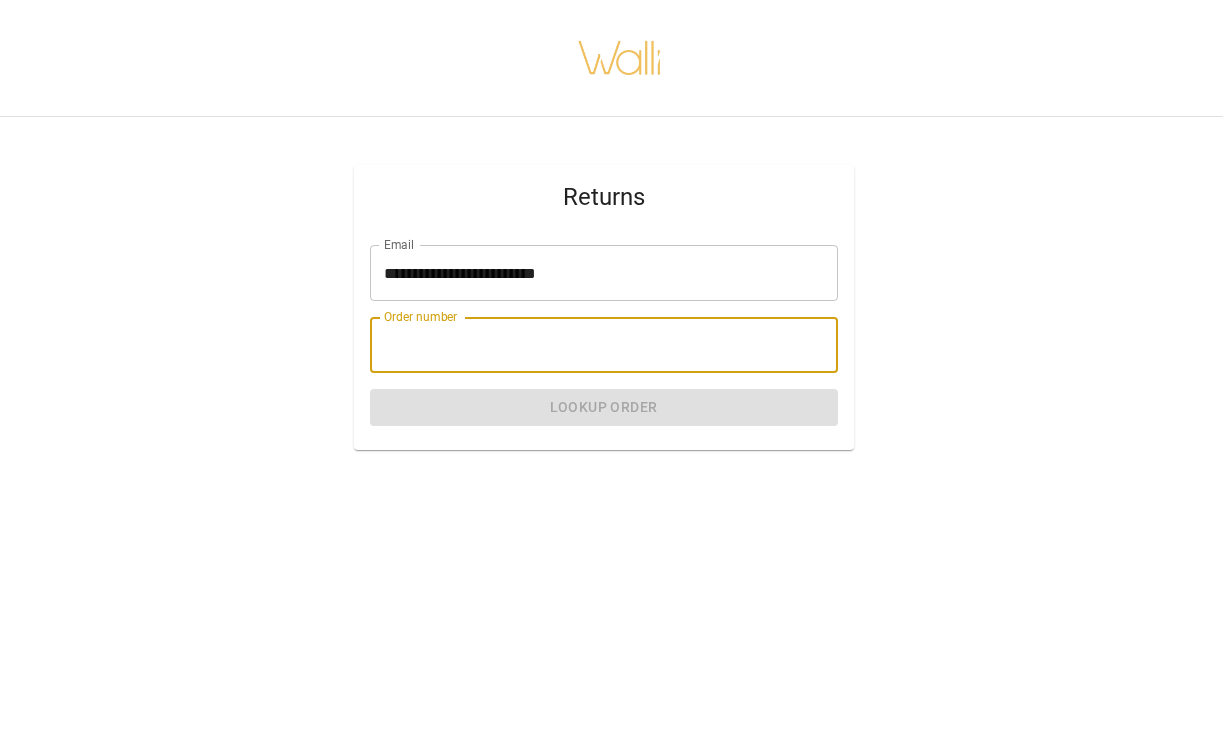 click on "Order number" at bounding box center (604, 345) 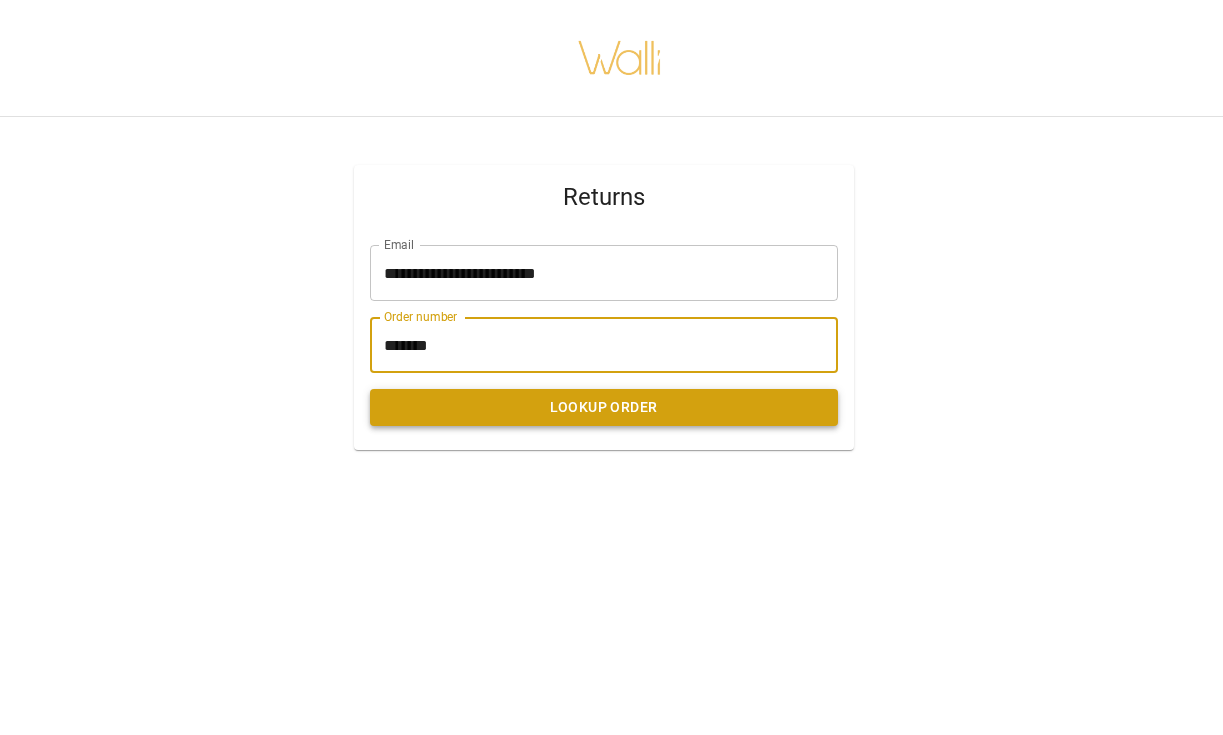 type on "*******" 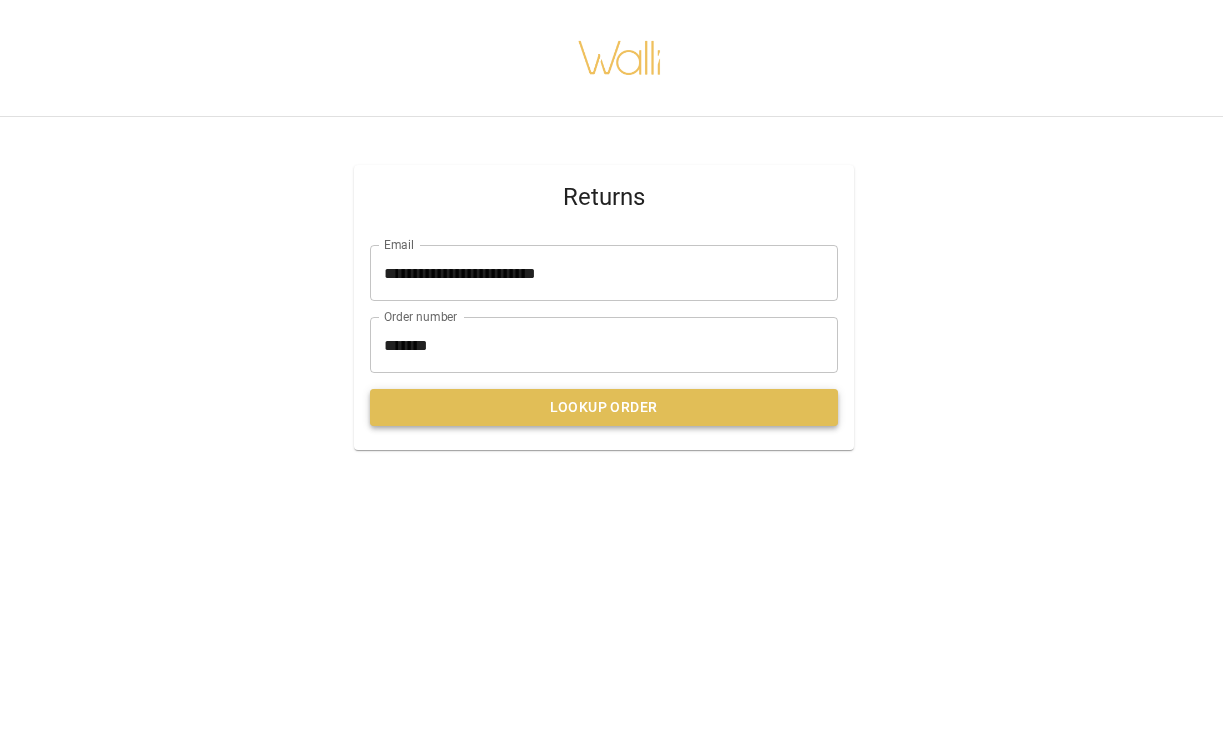 click on "Lookup Order" at bounding box center (604, 407) 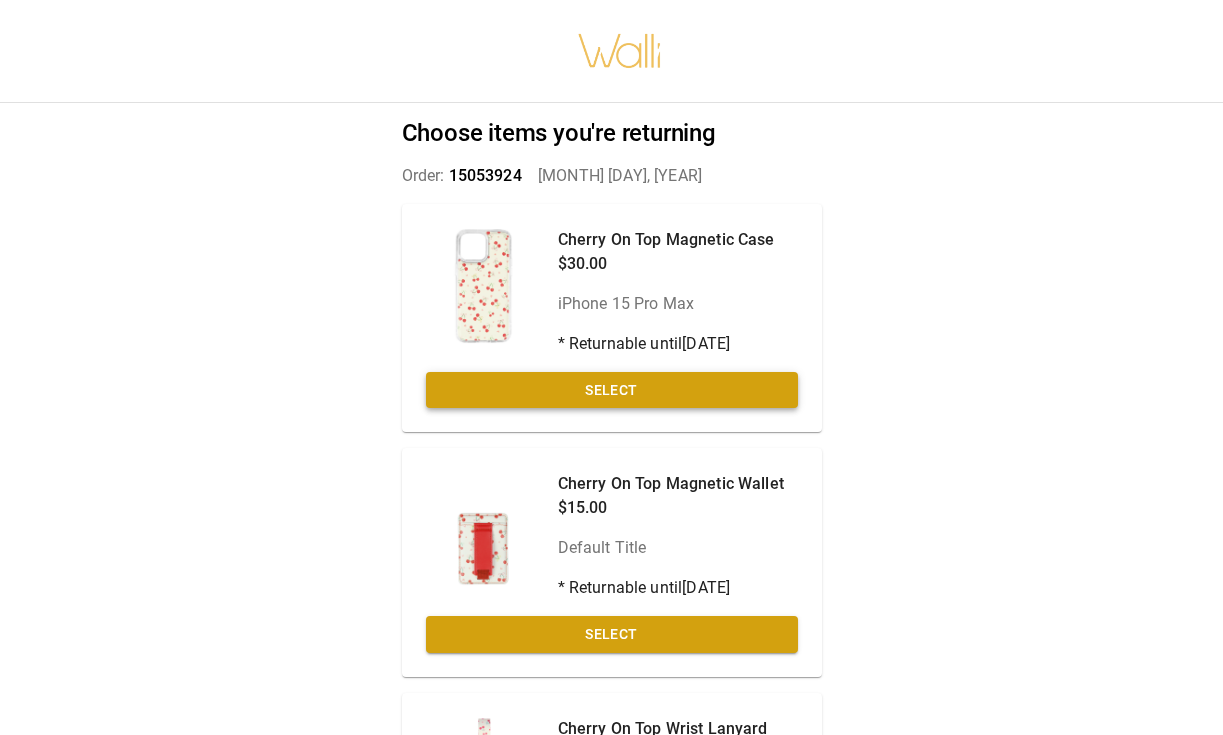 click on "Select" at bounding box center [612, 390] 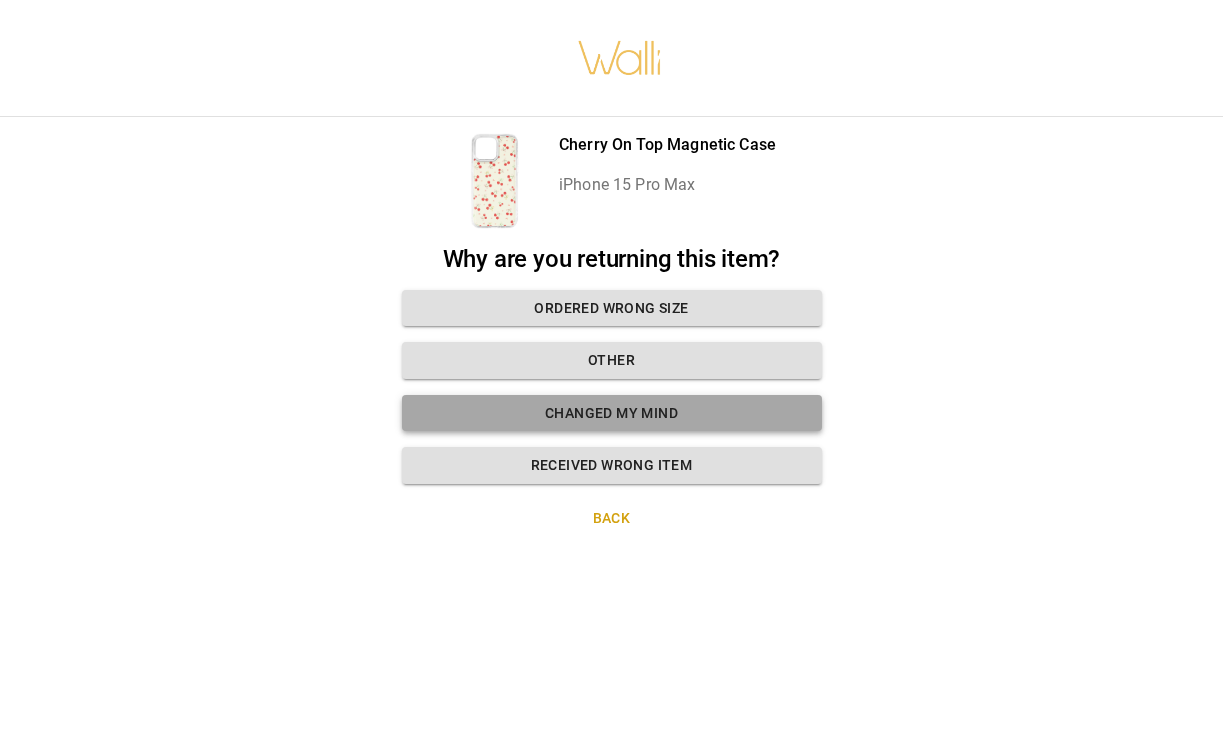 click on "Changed my mind" at bounding box center [612, 413] 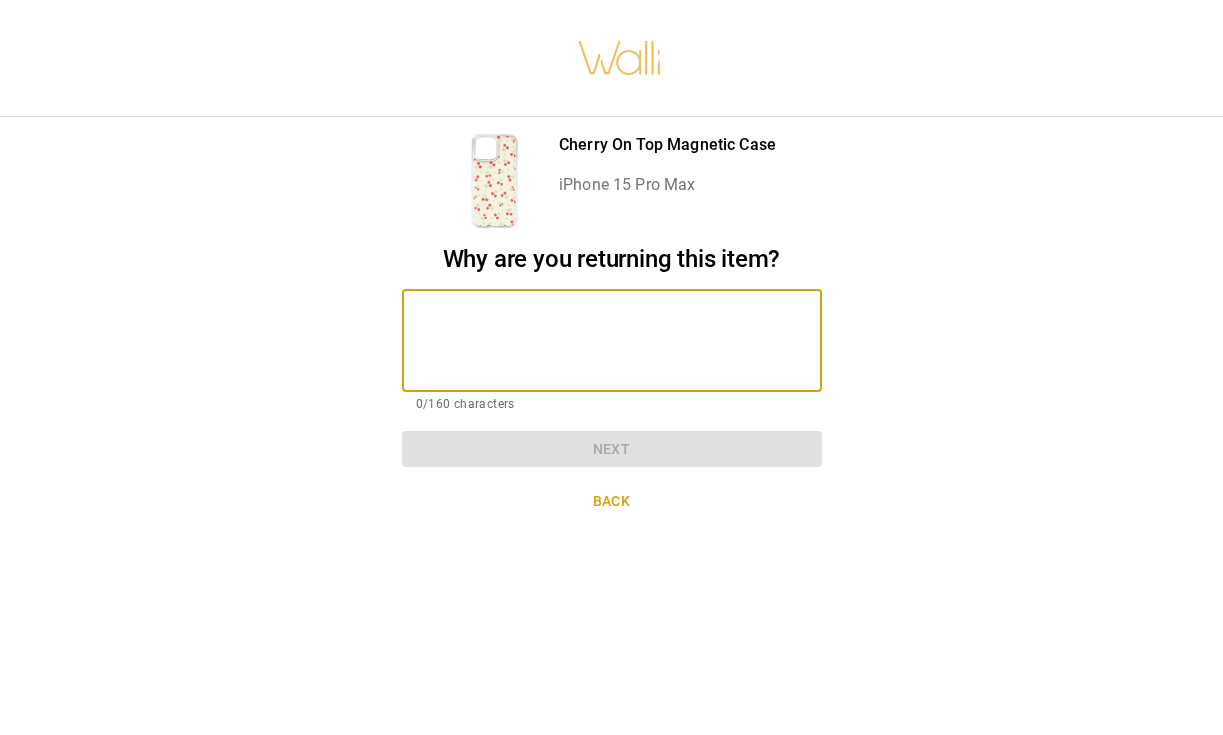click at bounding box center [612, 340] 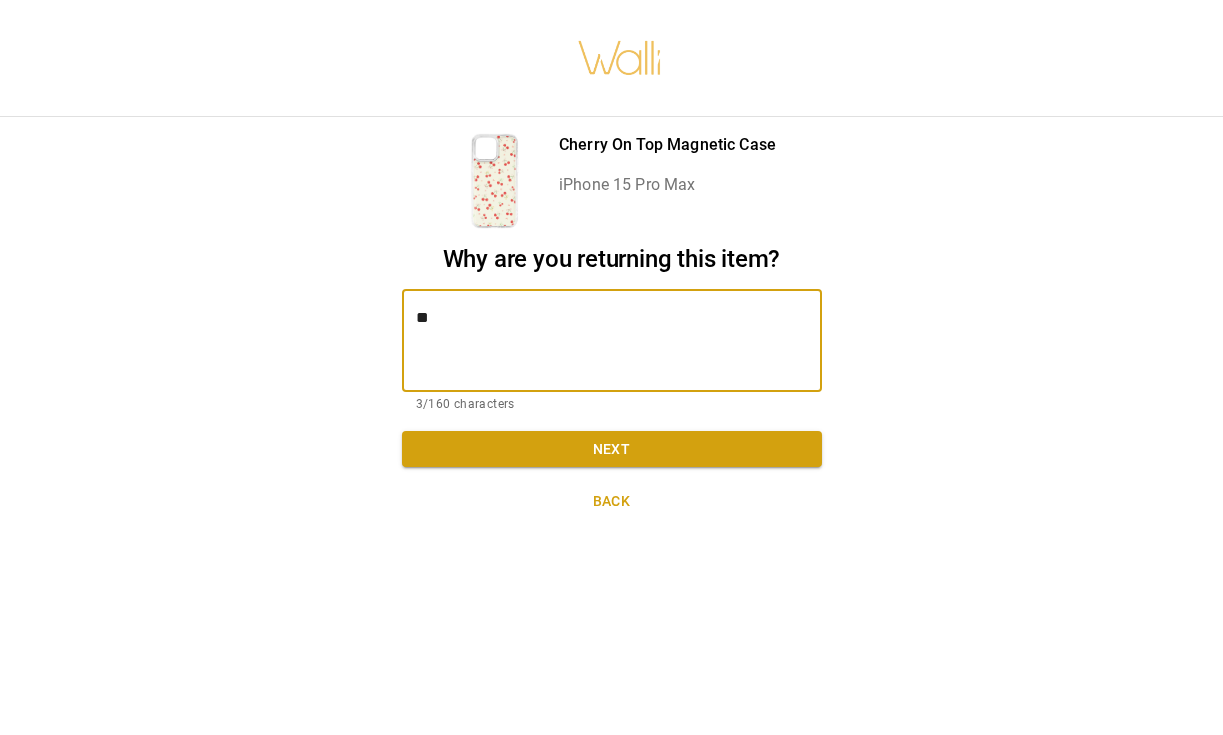 type on "*" 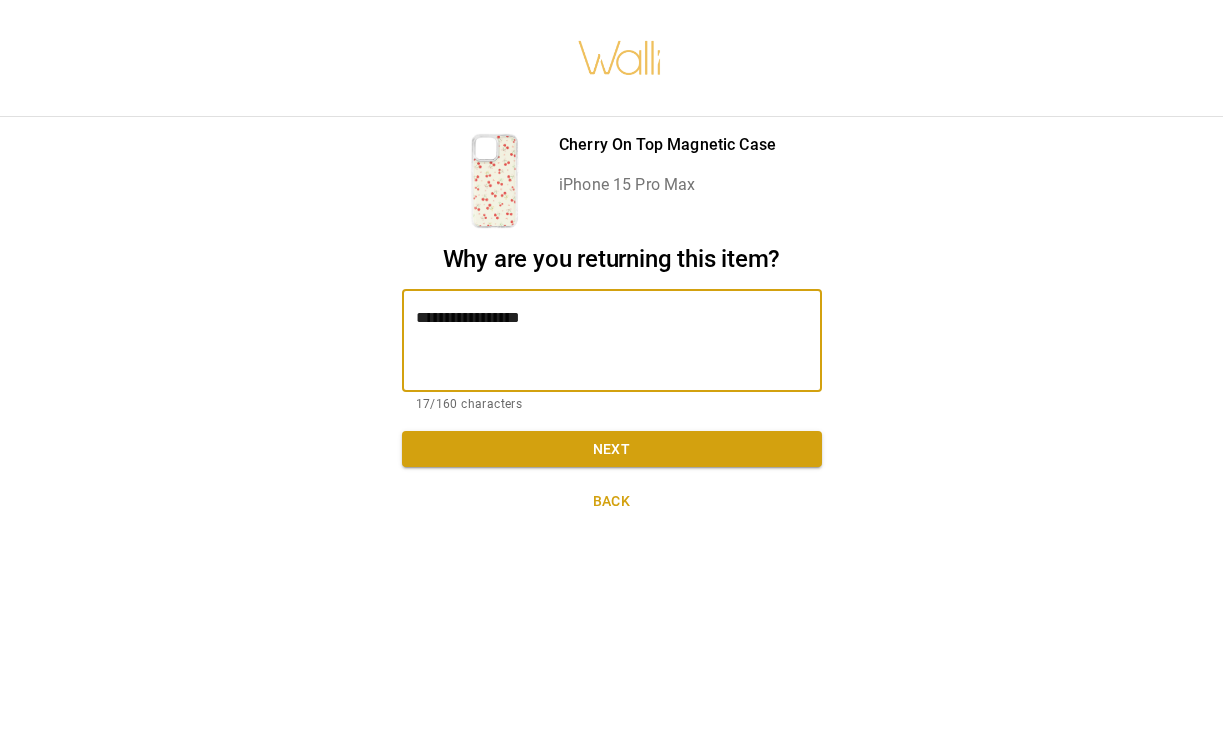 drag, startPoint x: 550, startPoint y: 314, endPoint x: 381, endPoint y: 314, distance: 169 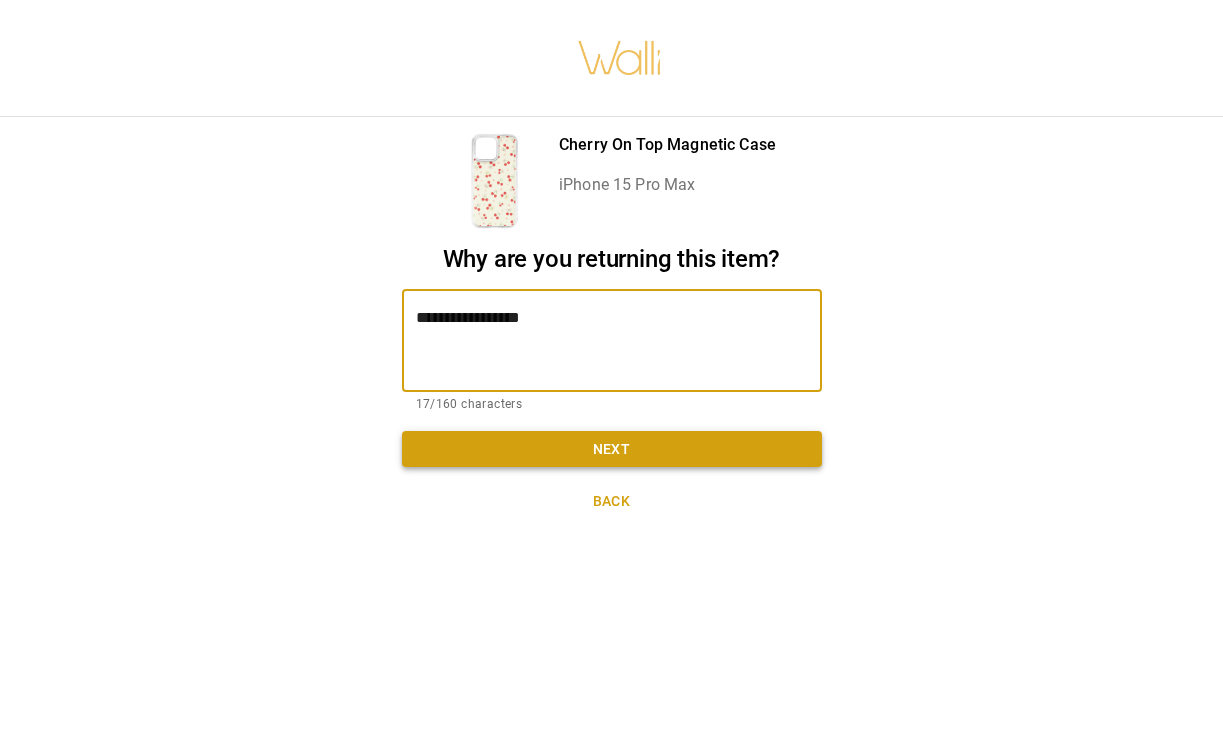 type on "**********" 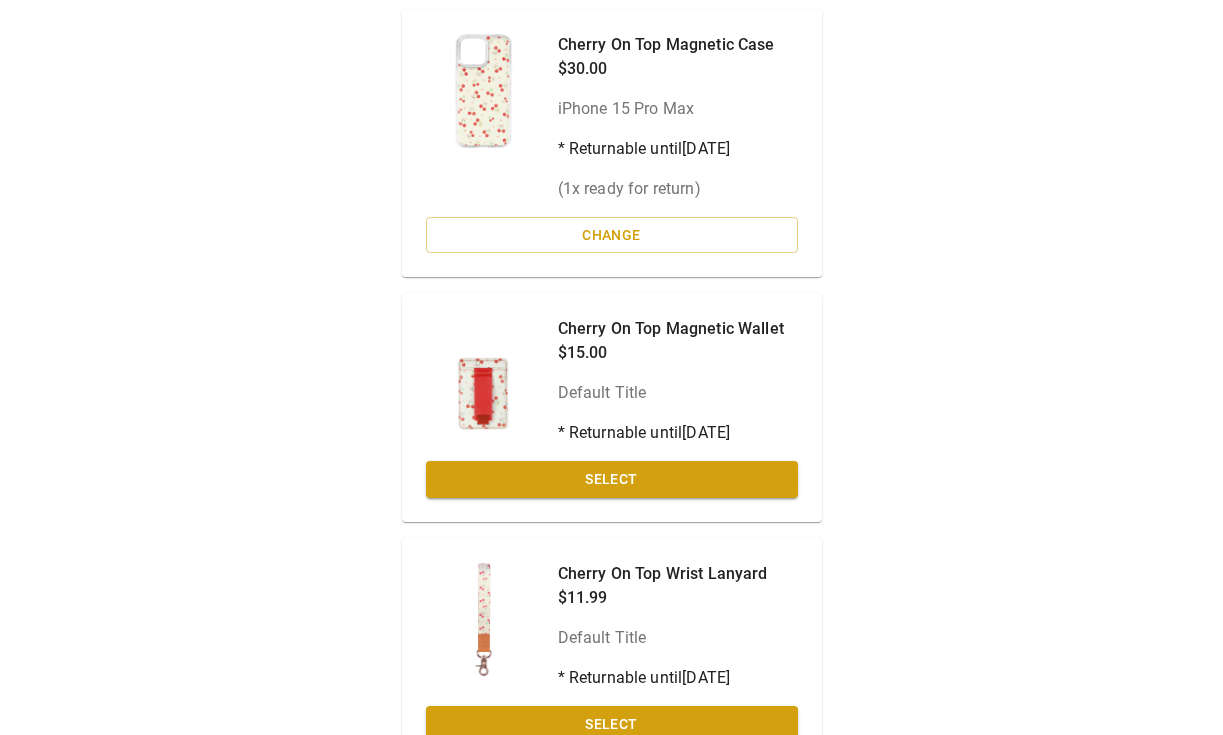 scroll, scrollTop: 226, scrollLeft: 0, axis: vertical 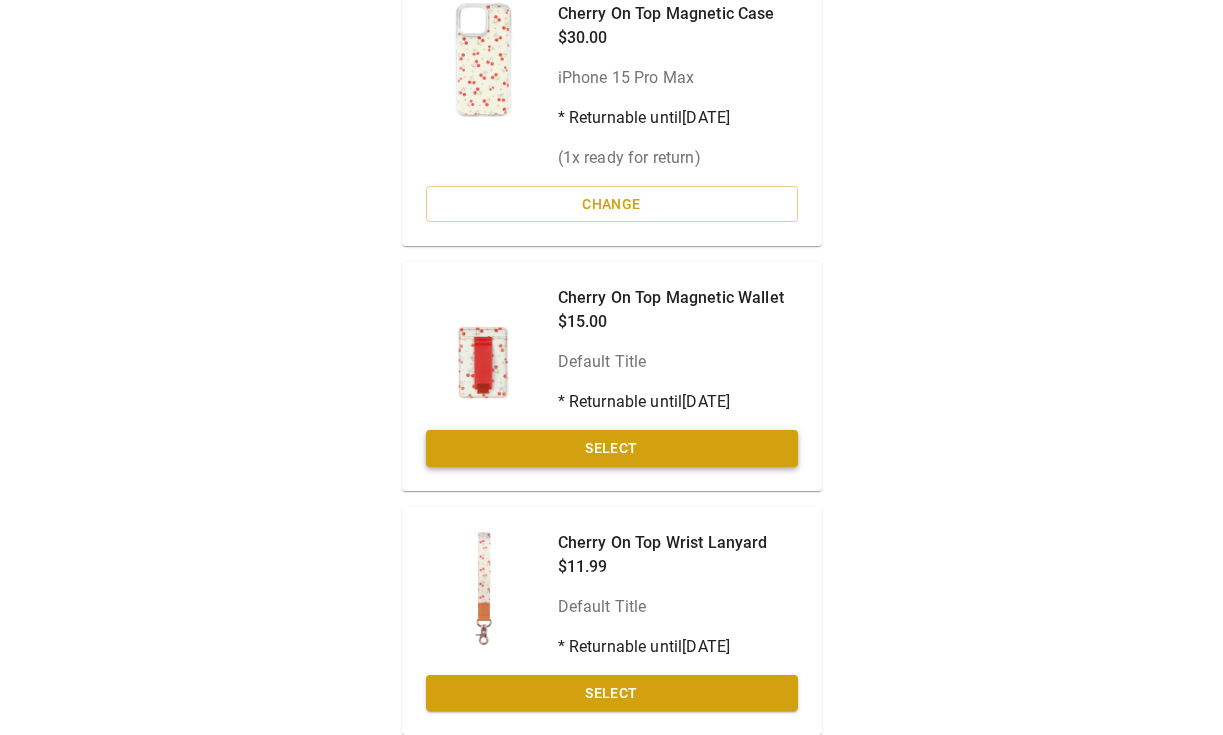 click on "Select" at bounding box center (612, 448) 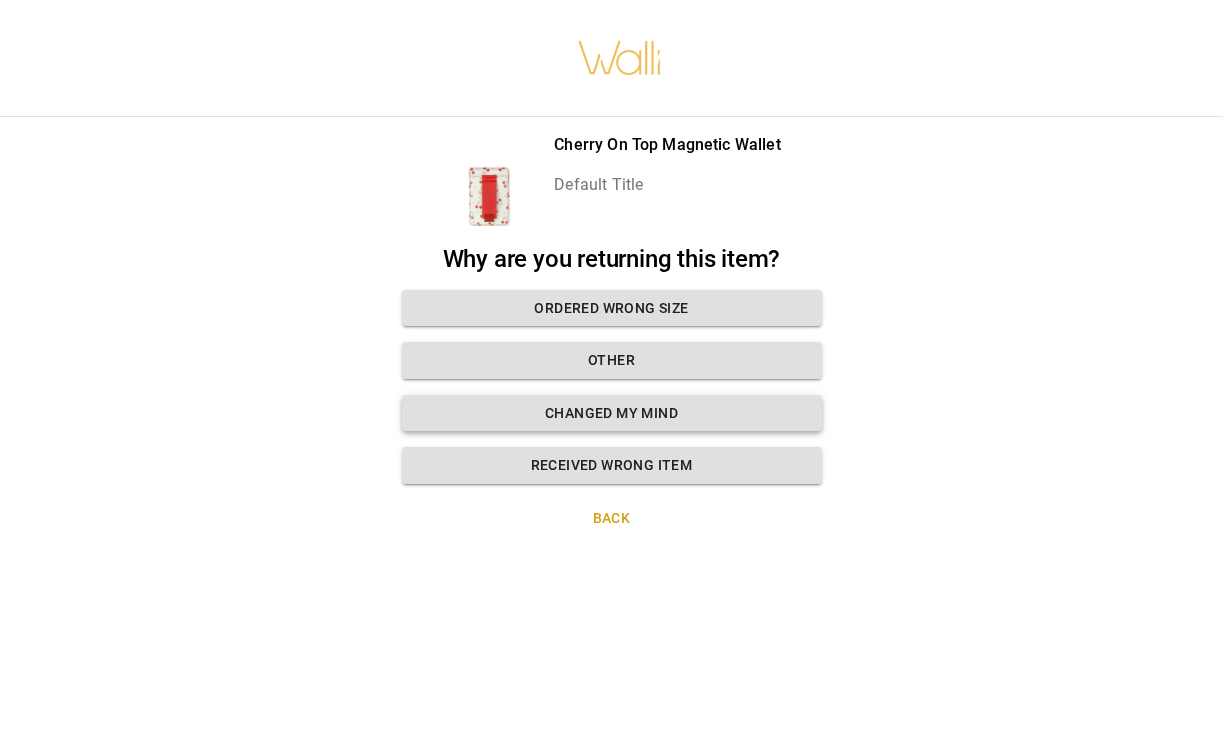 click on "Changed my mind" at bounding box center [612, 413] 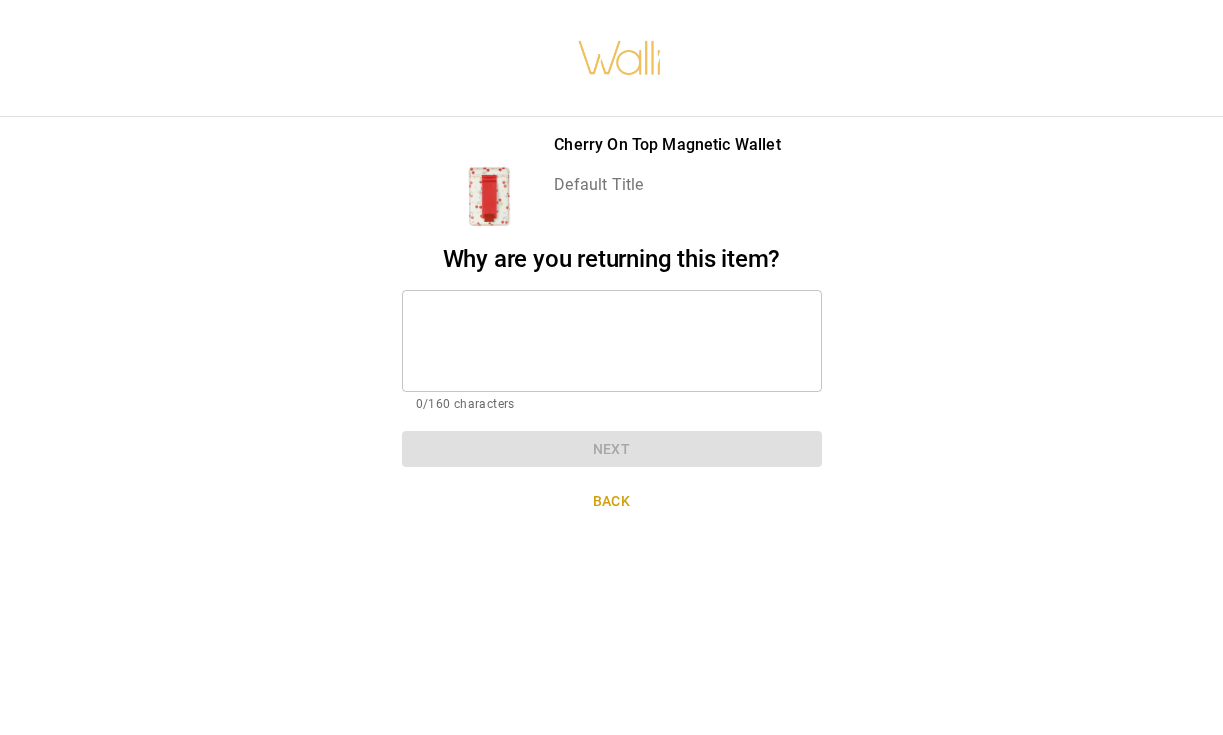 click at bounding box center [612, 340] 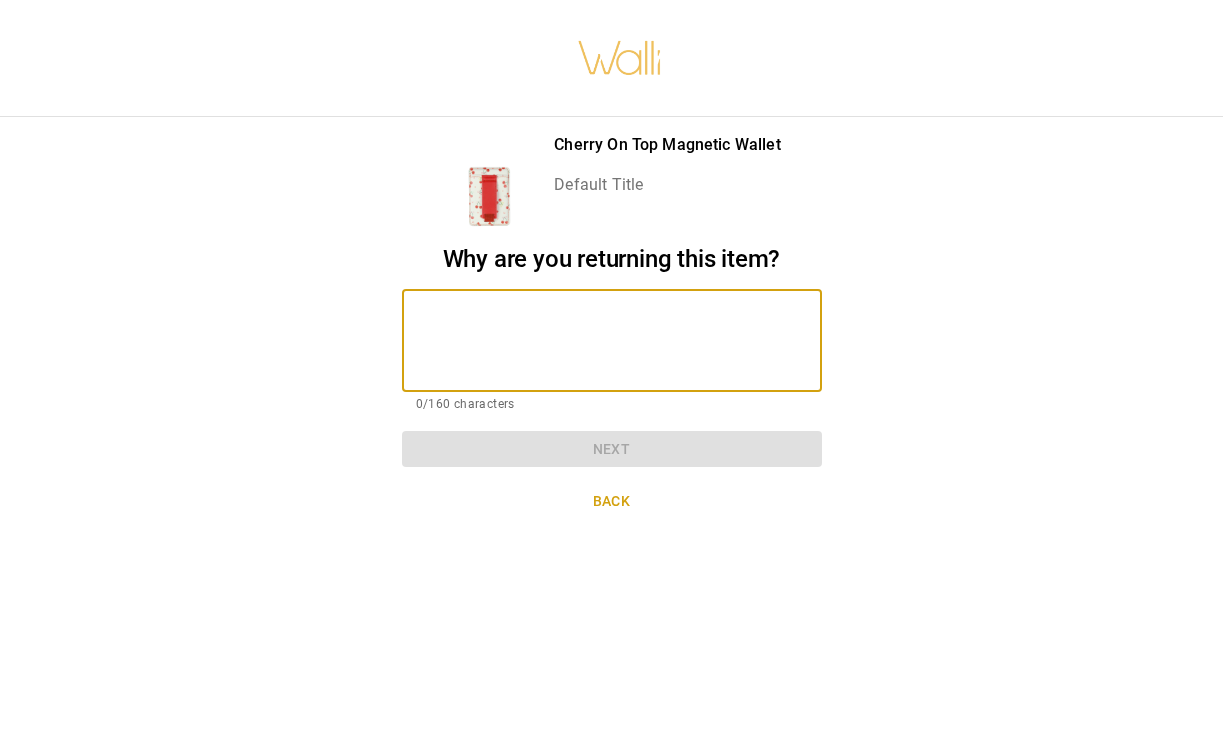 paste on "**********" 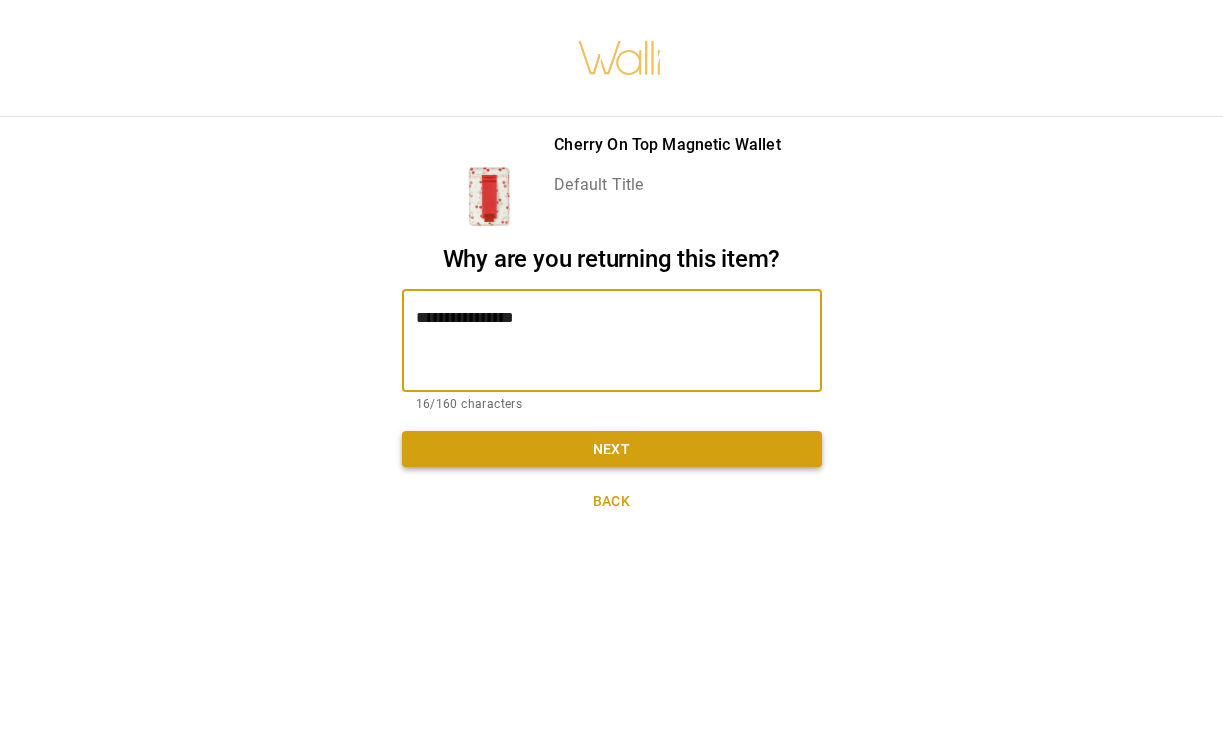 type on "**********" 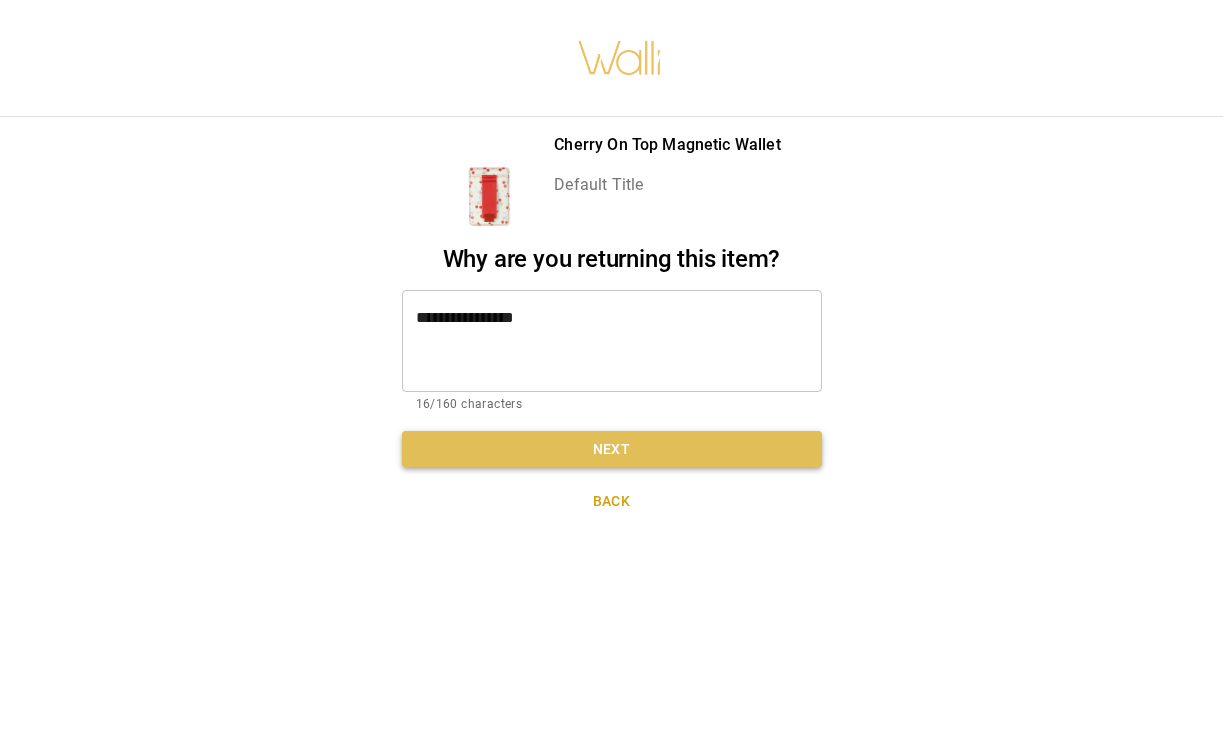 click on "Next" at bounding box center [612, 449] 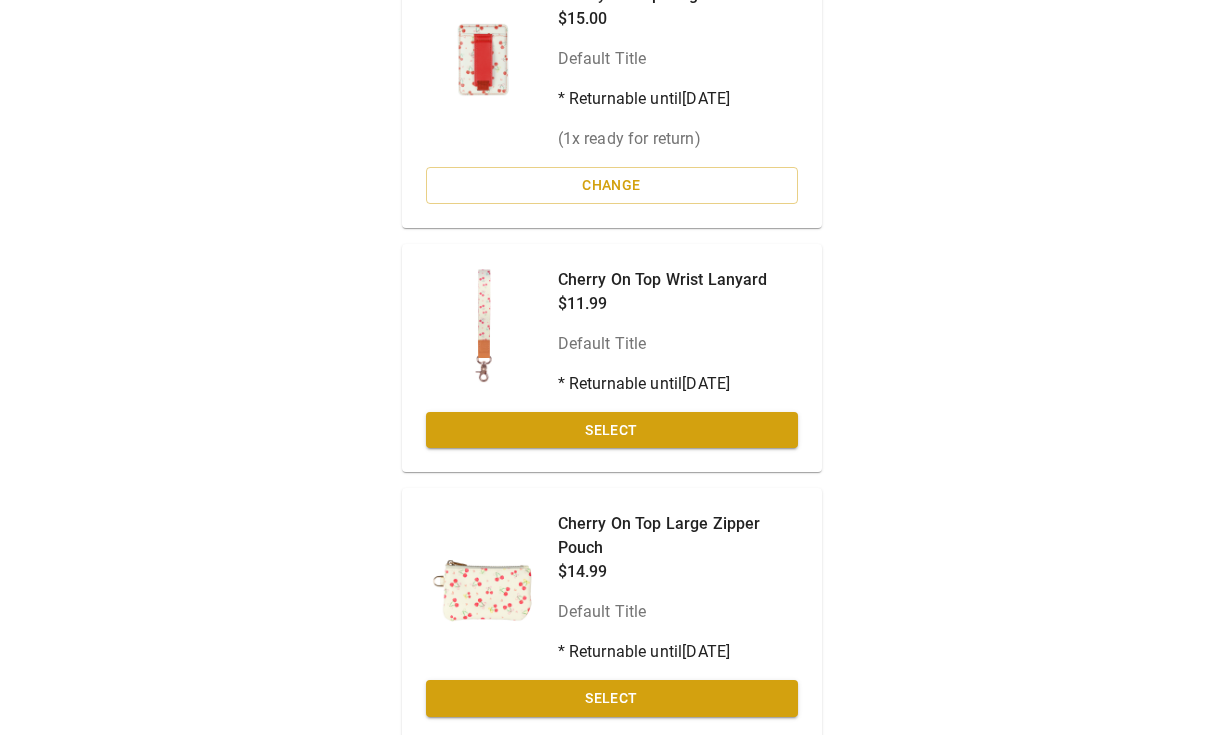 scroll, scrollTop: 559, scrollLeft: 0, axis: vertical 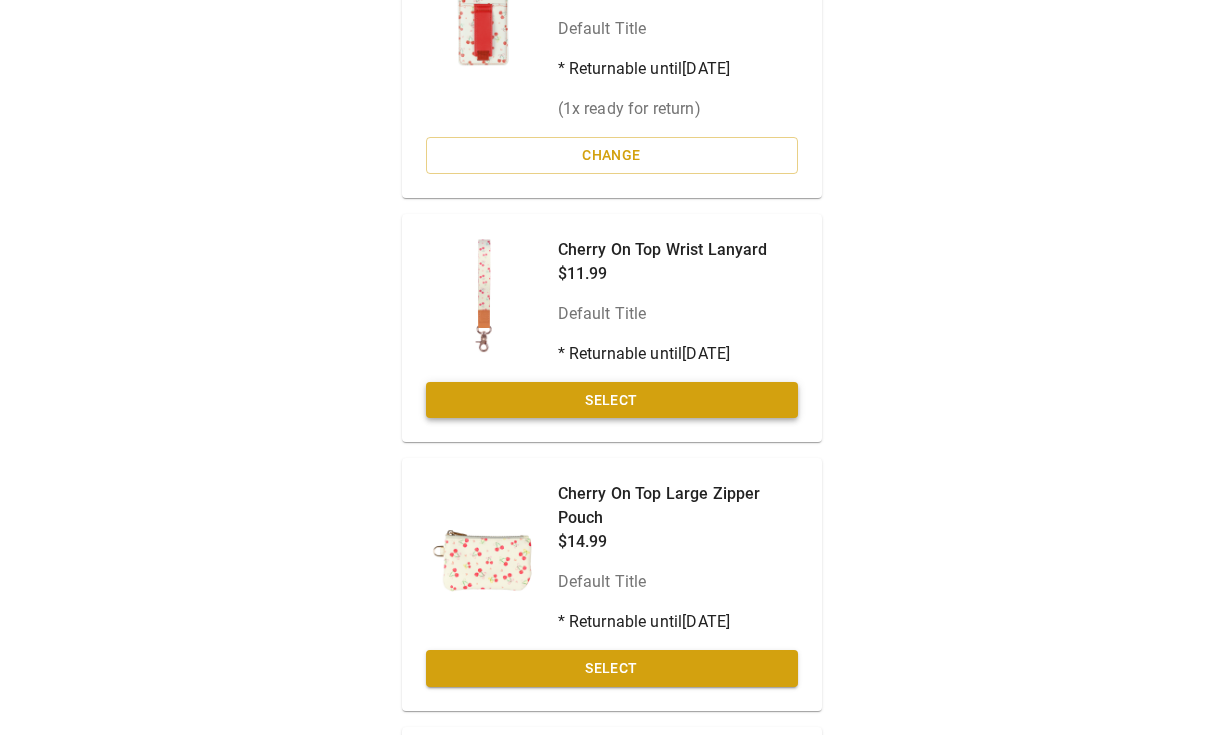 click on "Select" at bounding box center [612, 400] 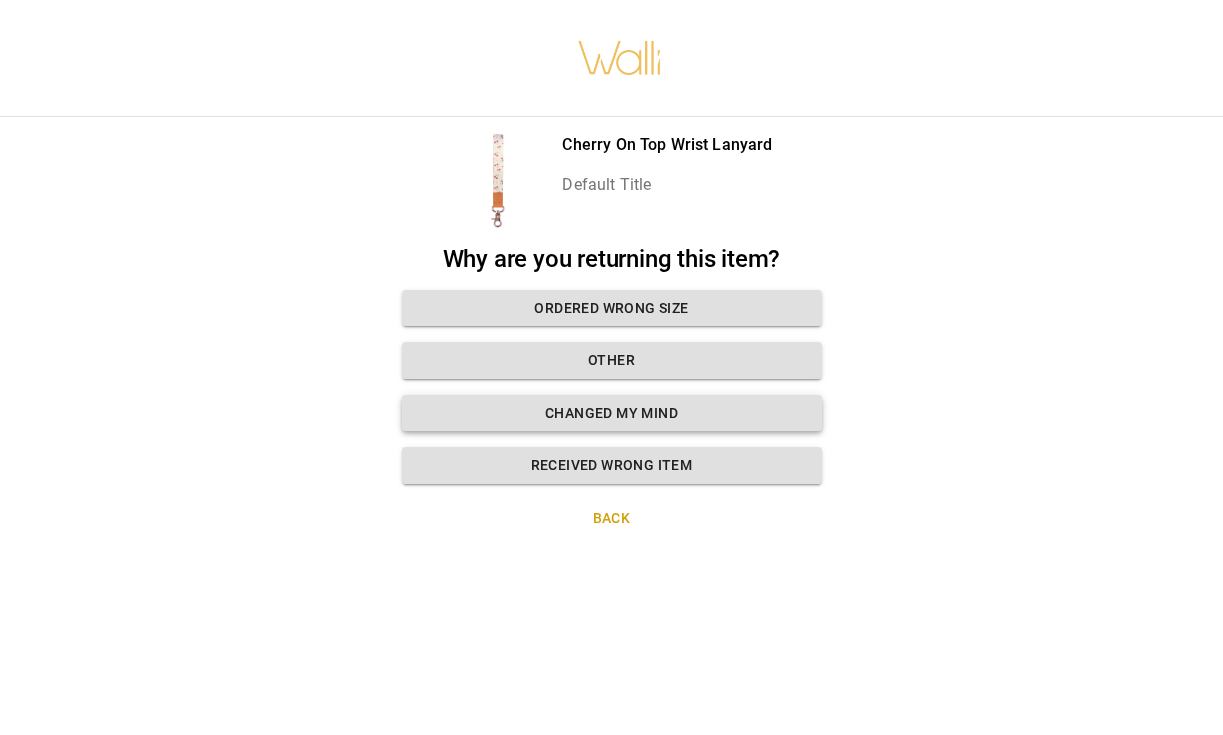 click on "Changed my mind" at bounding box center [612, 413] 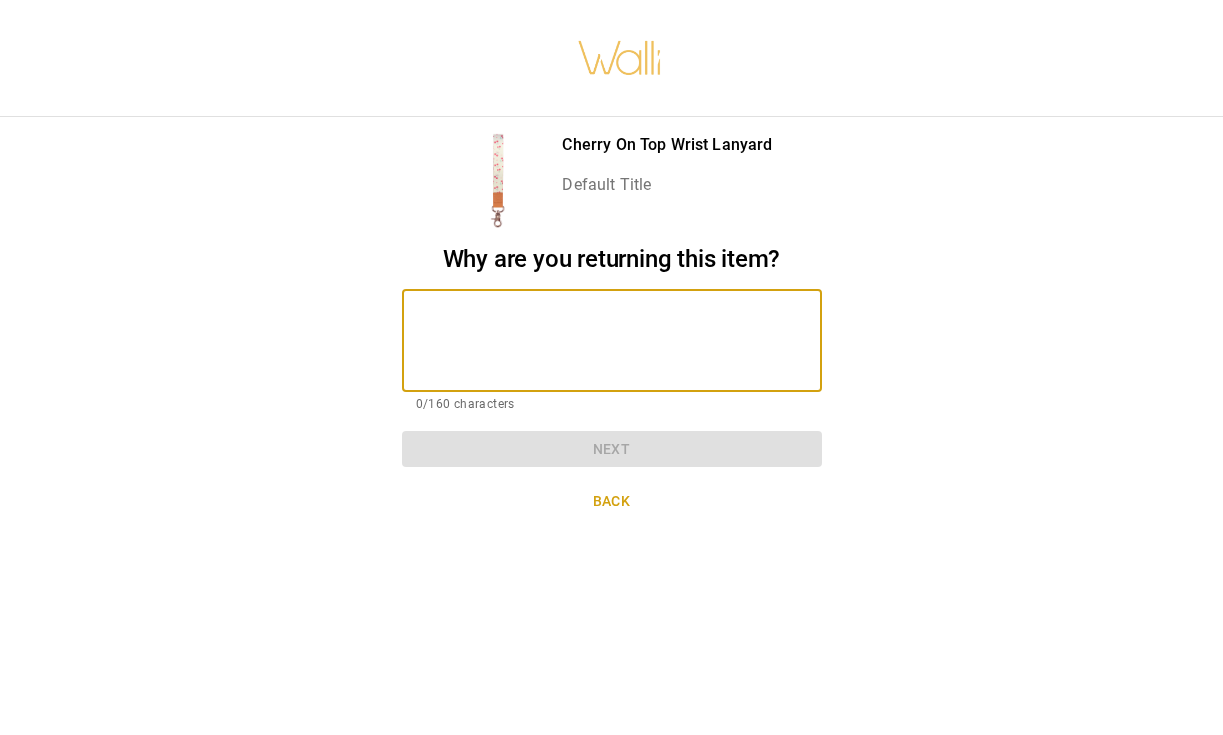 click at bounding box center (612, 340) 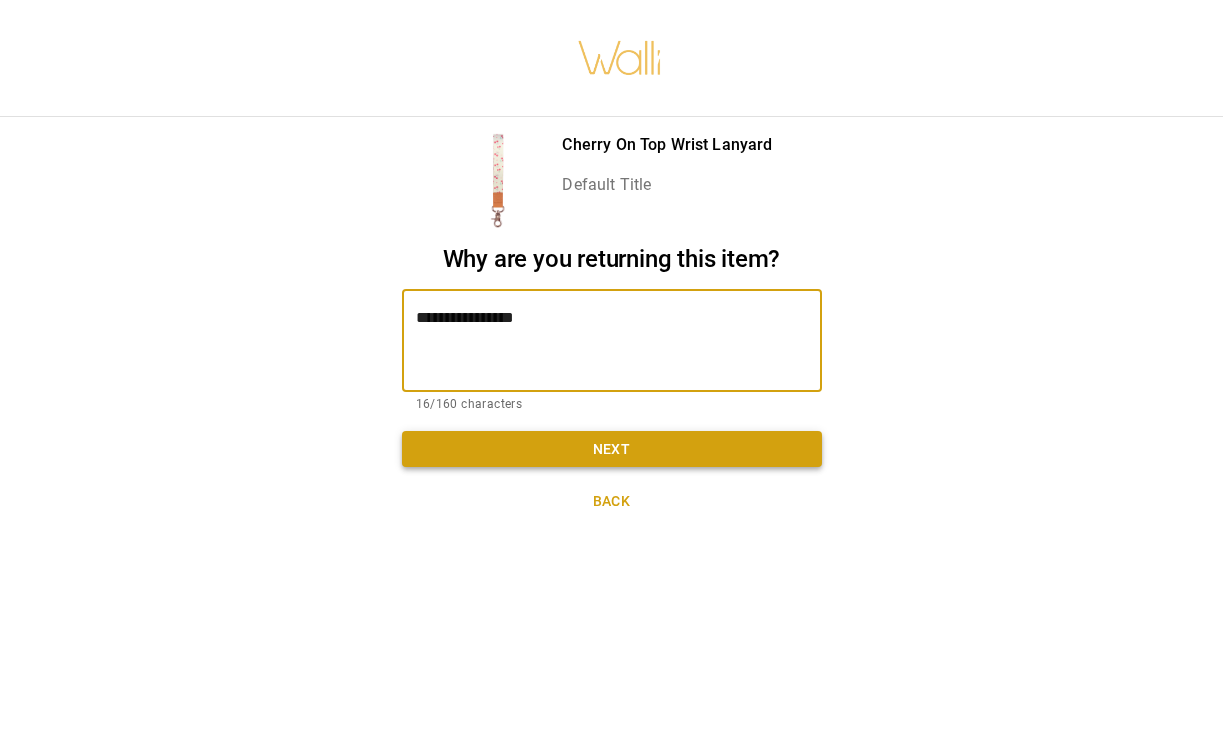 type on "**********" 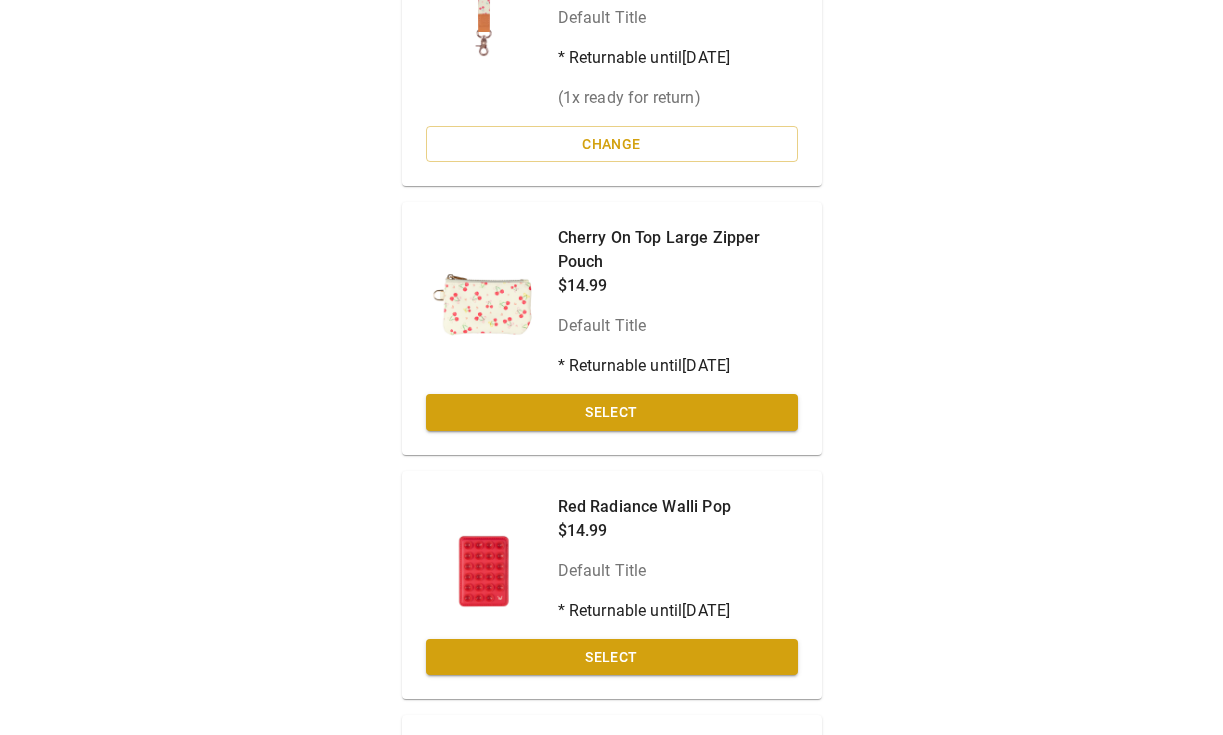 scroll, scrollTop: 857, scrollLeft: 2, axis: both 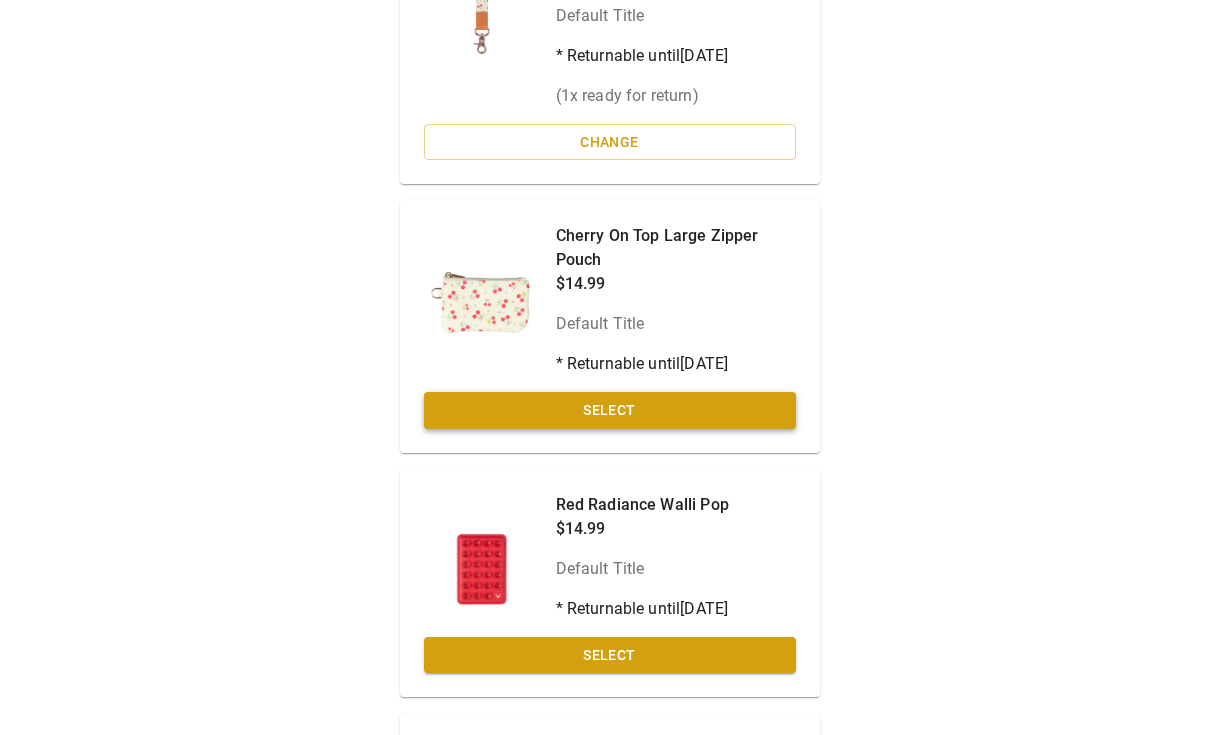 click on "Select" at bounding box center (610, 410) 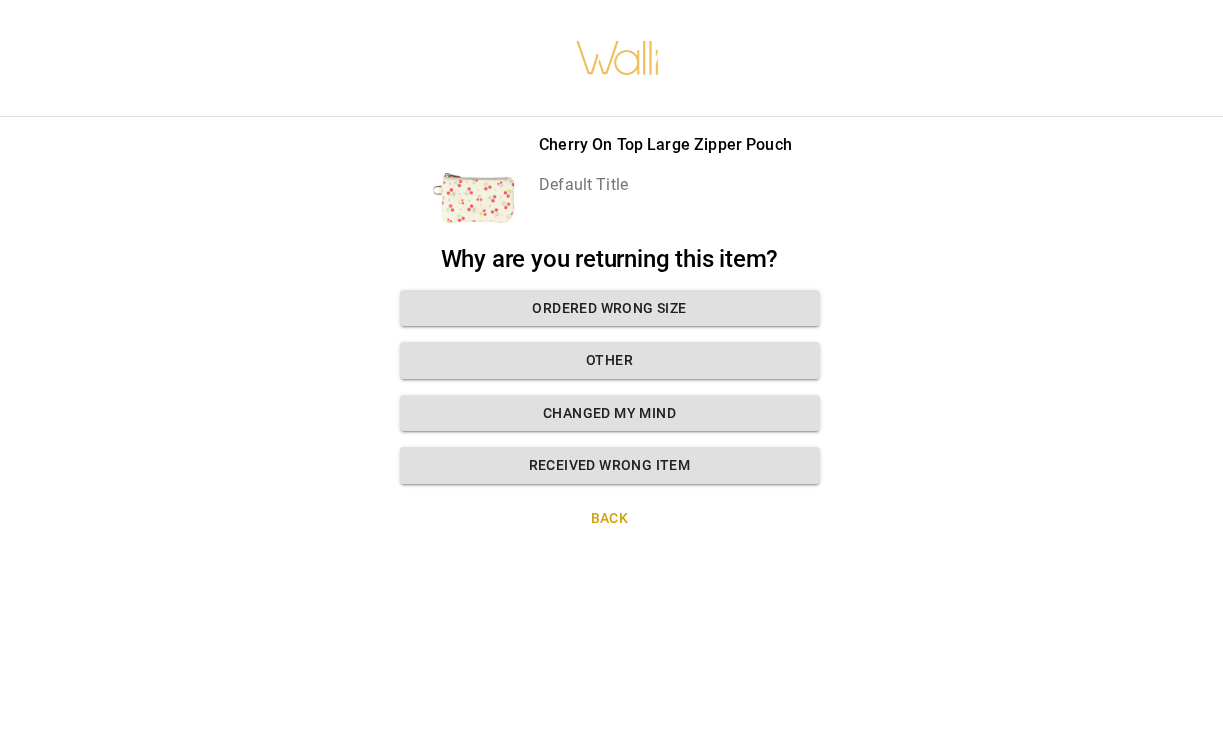 scroll, scrollTop: 0, scrollLeft: 2, axis: horizontal 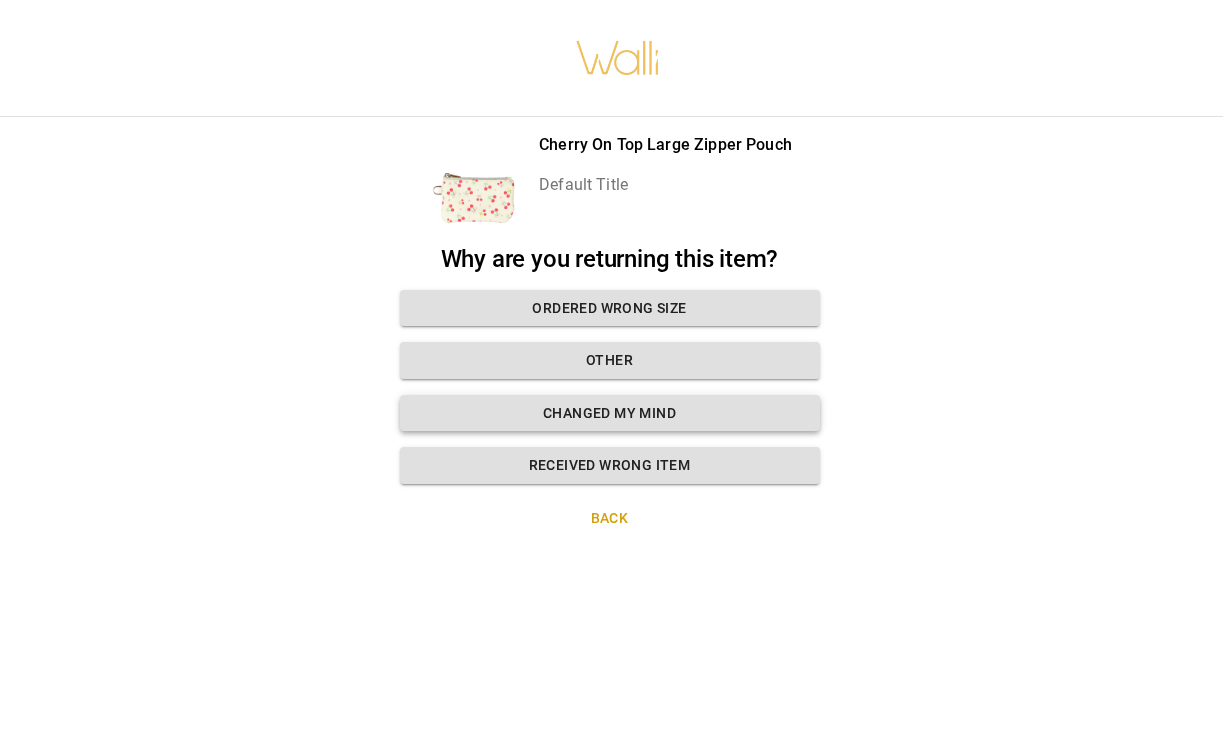 click on "Changed my mind" at bounding box center (610, 413) 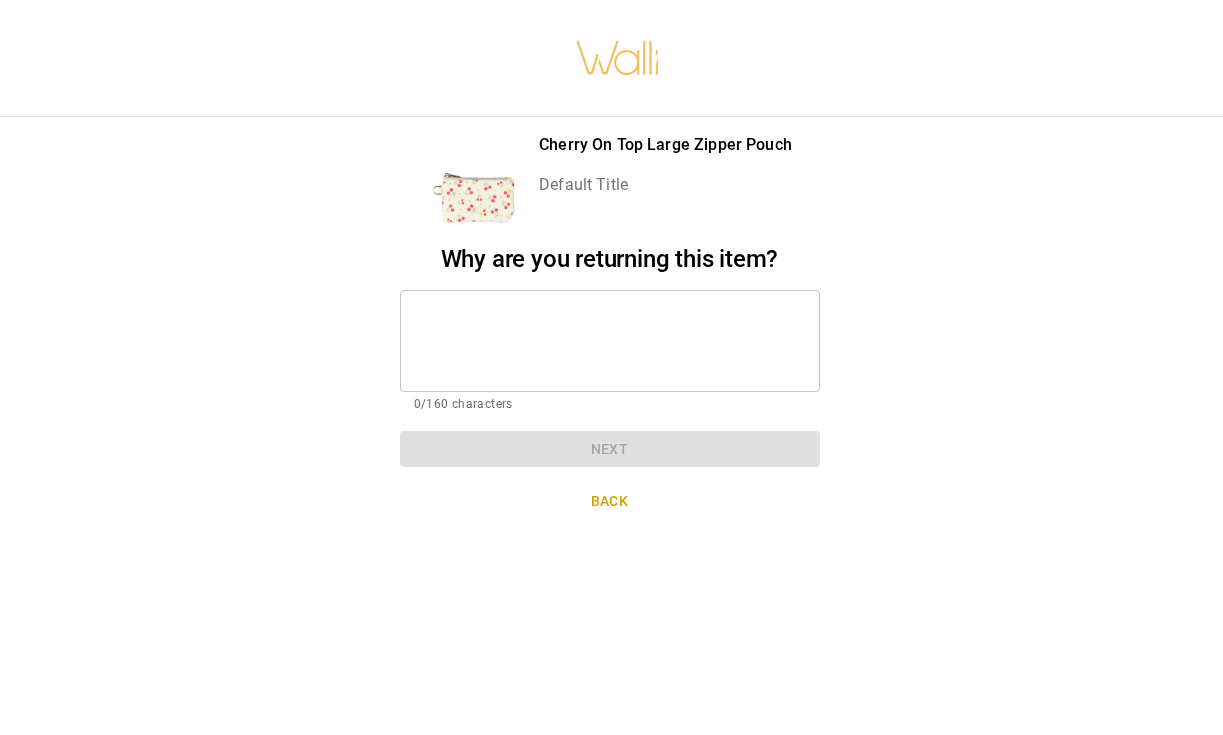 click at bounding box center [610, 340] 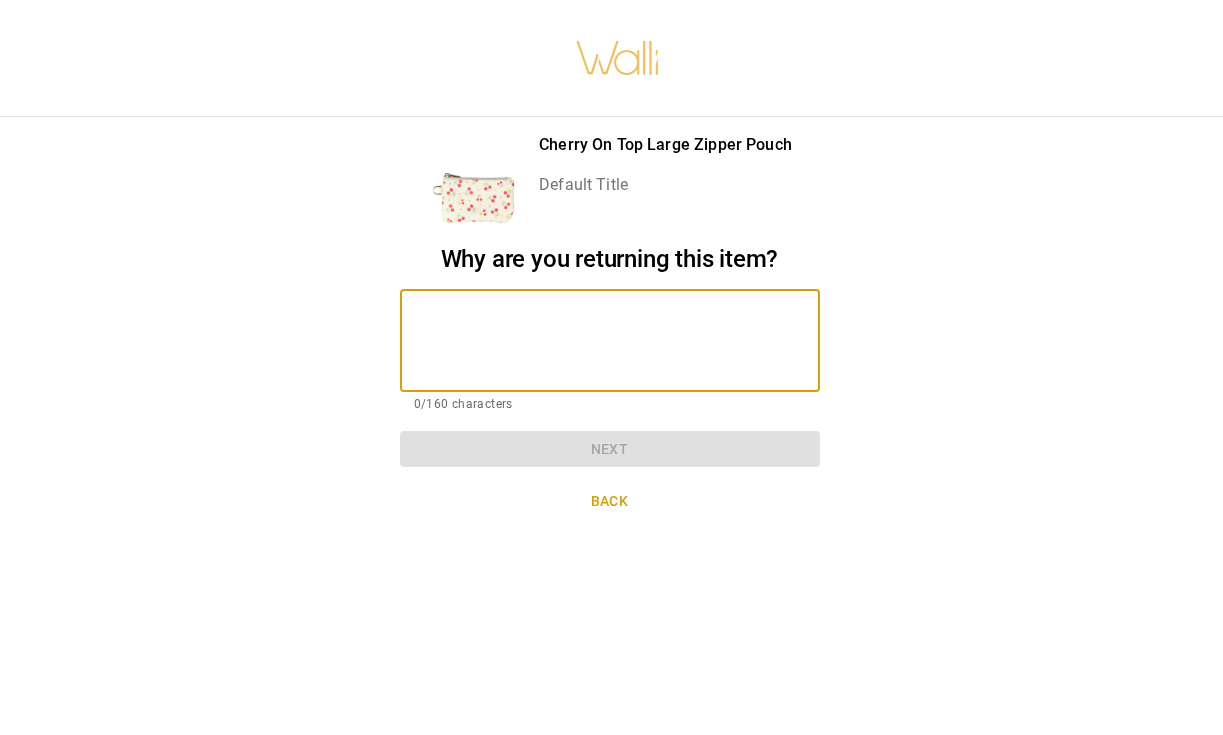 paste on "**********" 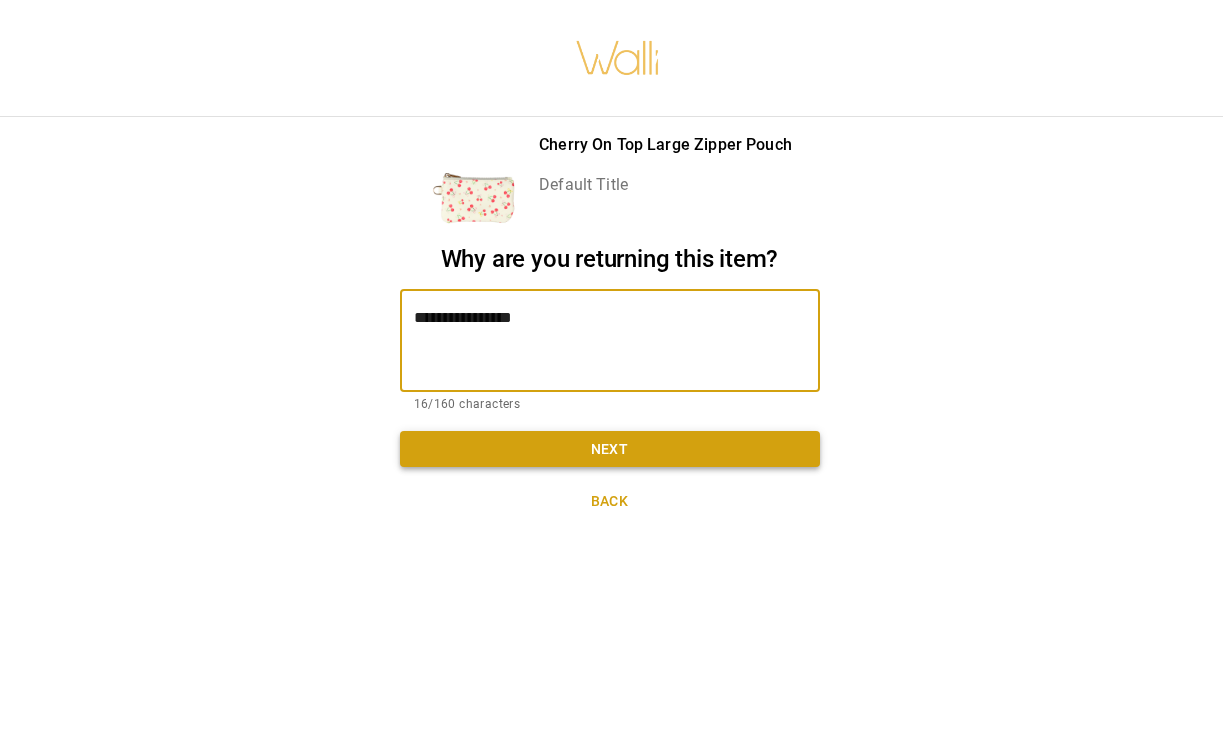 type on "**********" 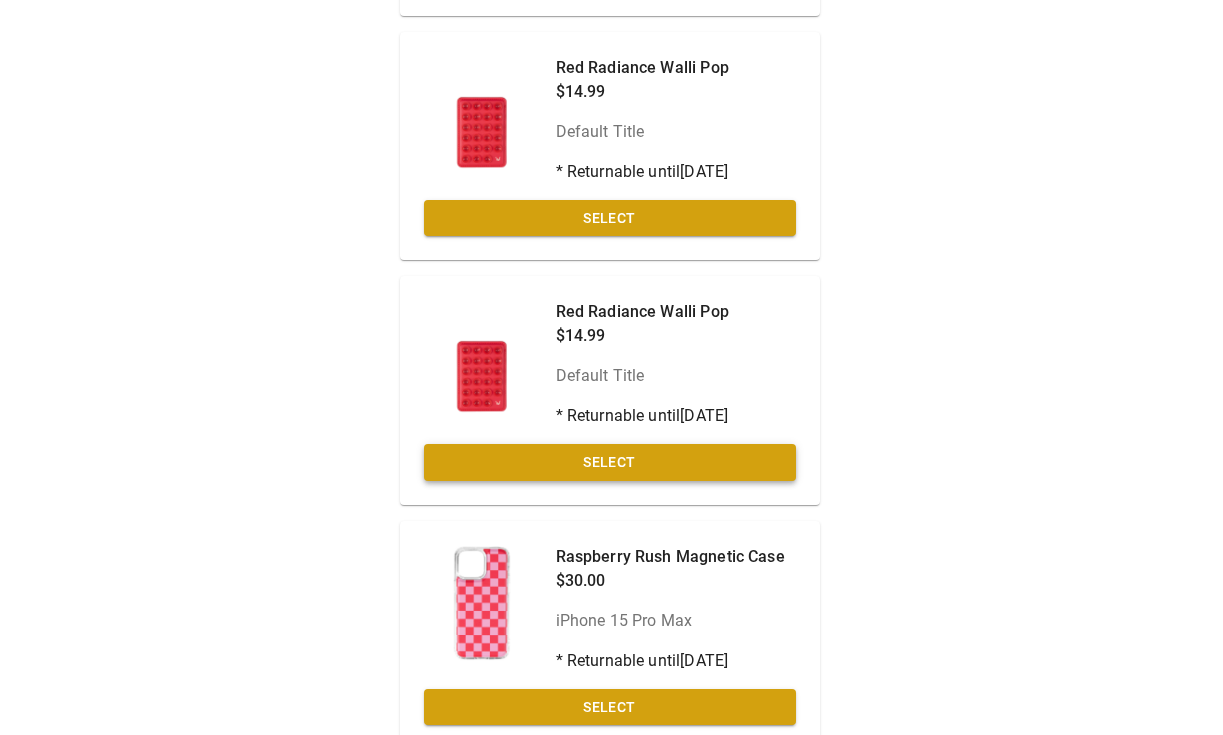 scroll, scrollTop: 1335, scrollLeft: 2, axis: both 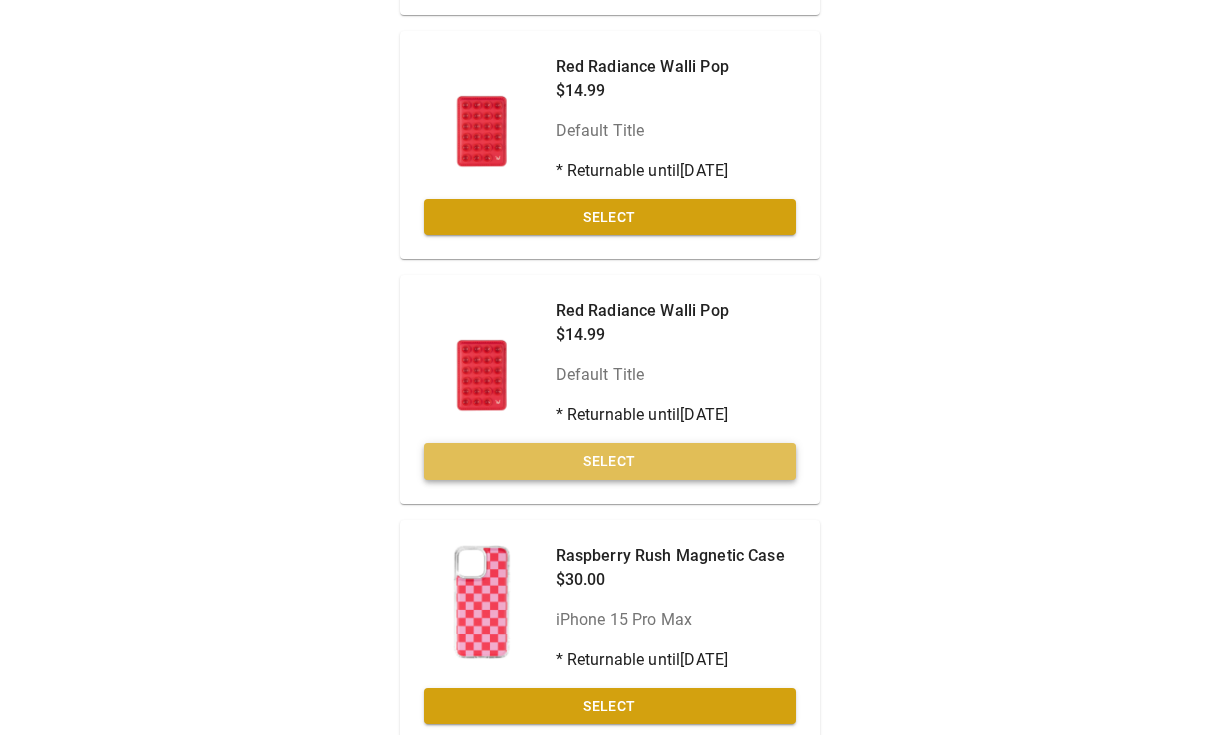 click on "Select" at bounding box center (610, 461) 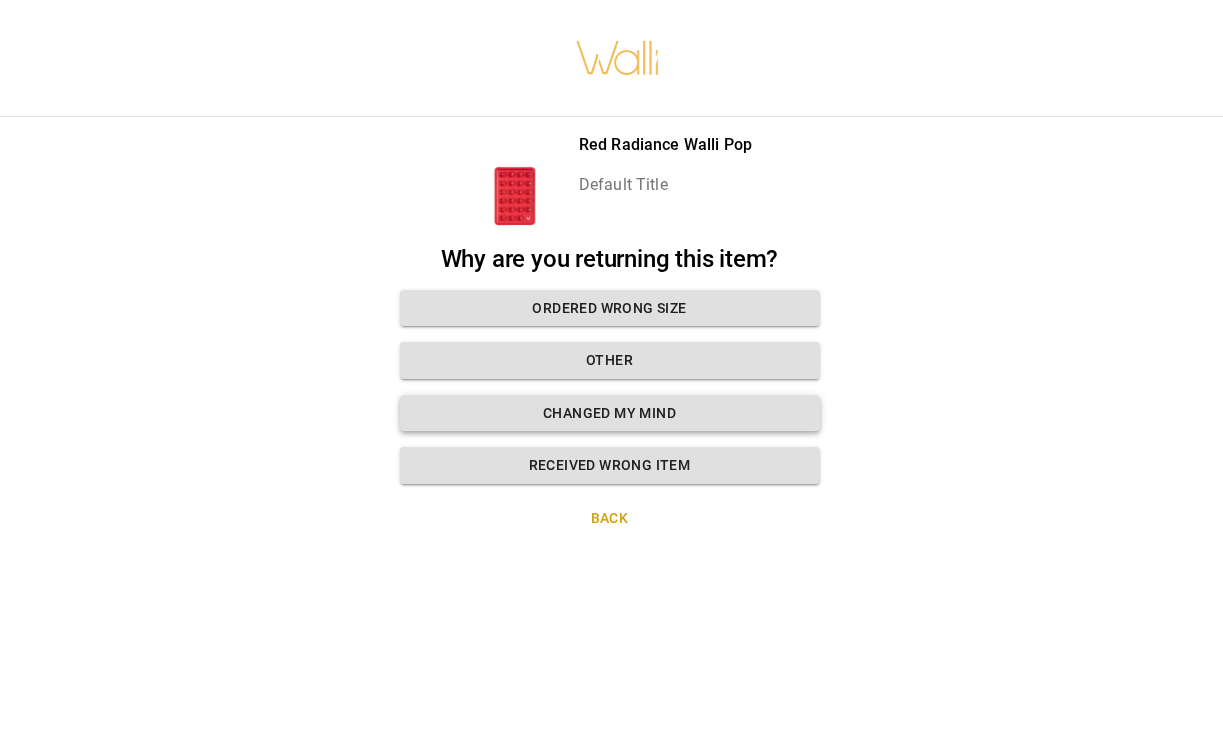click on "Changed my mind" at bounding box center [610, 413] 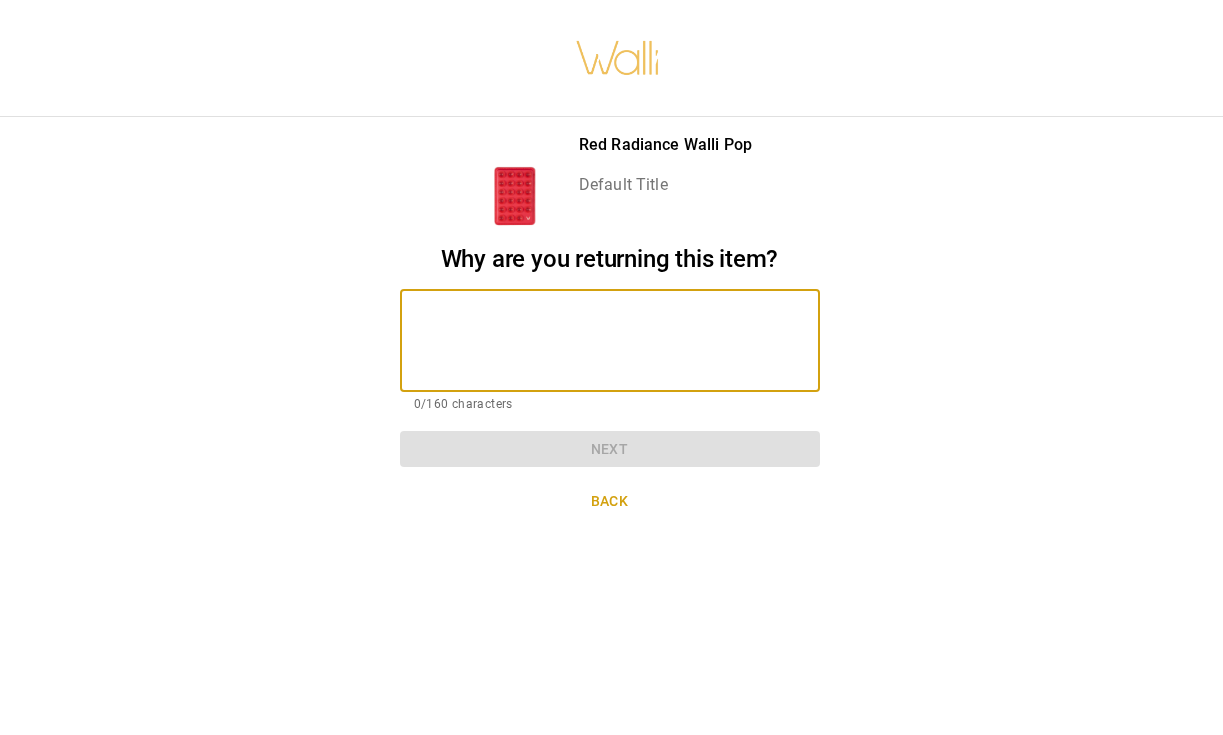 click at bounding box center [610, 340] 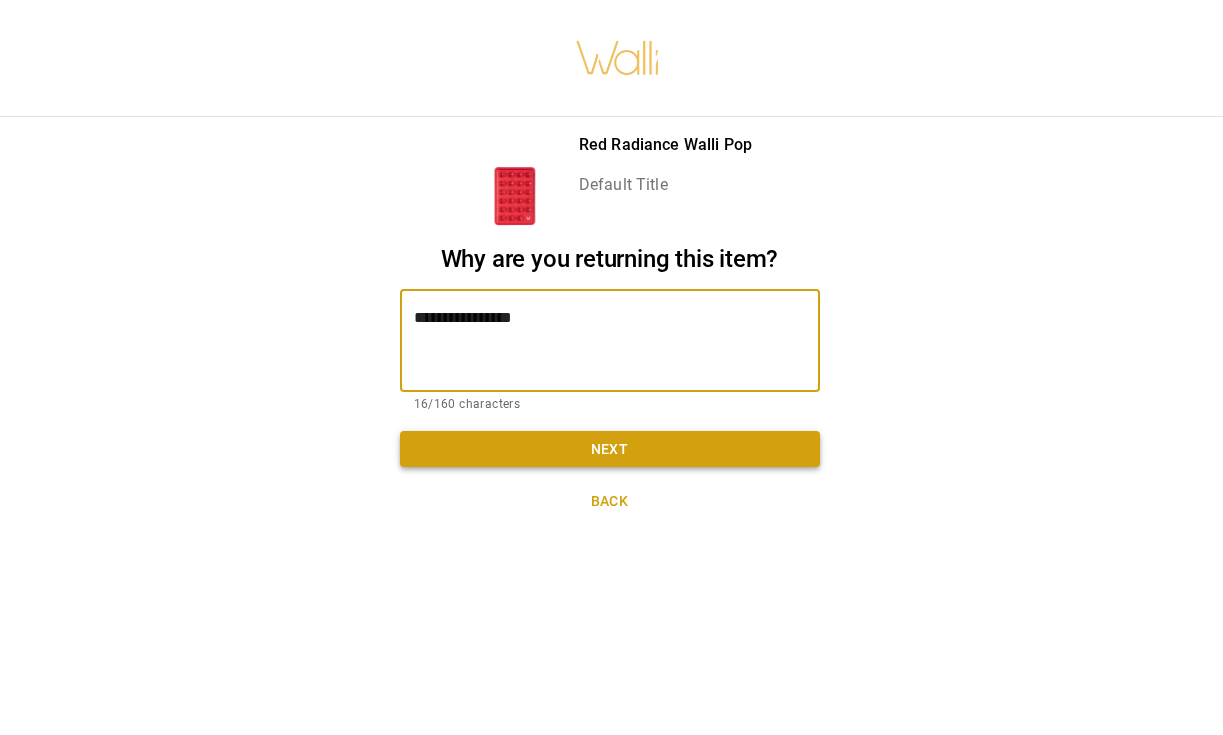 type on "**********" 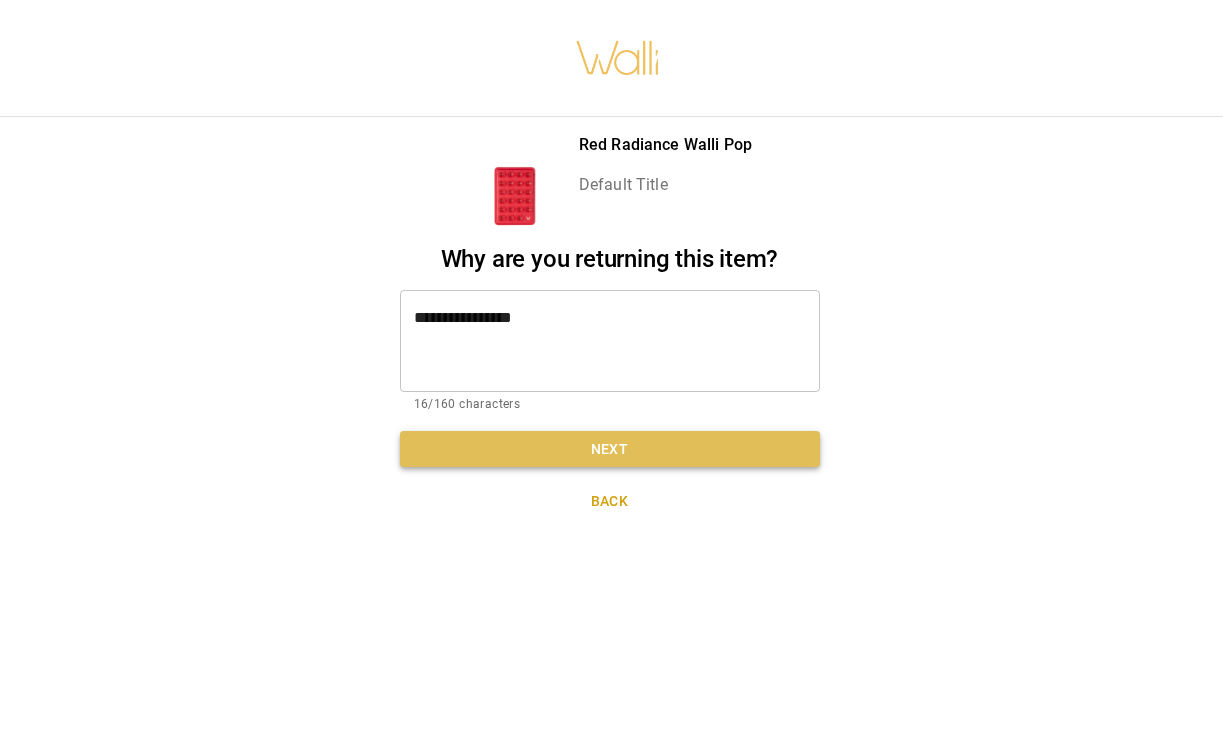 click on "Next" at bounding box center (610, 449) 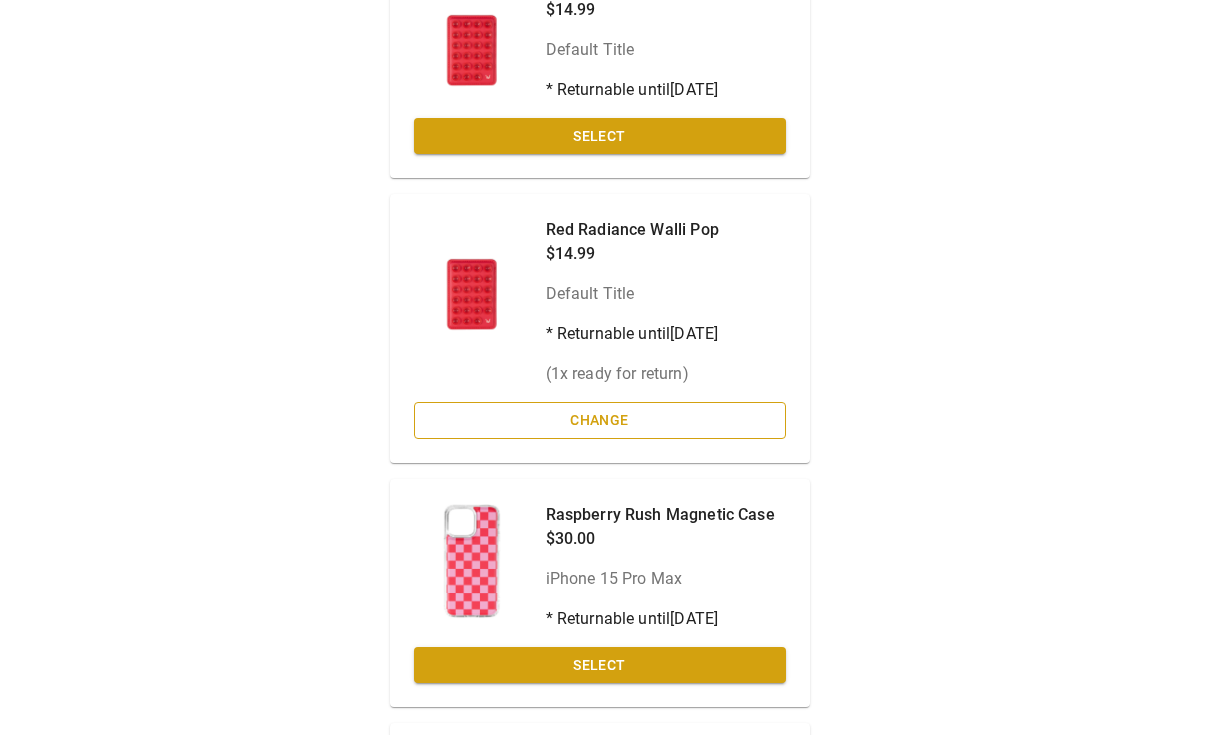 scroll, scrollTop: 1422, scrollLeft: 12, axis: both 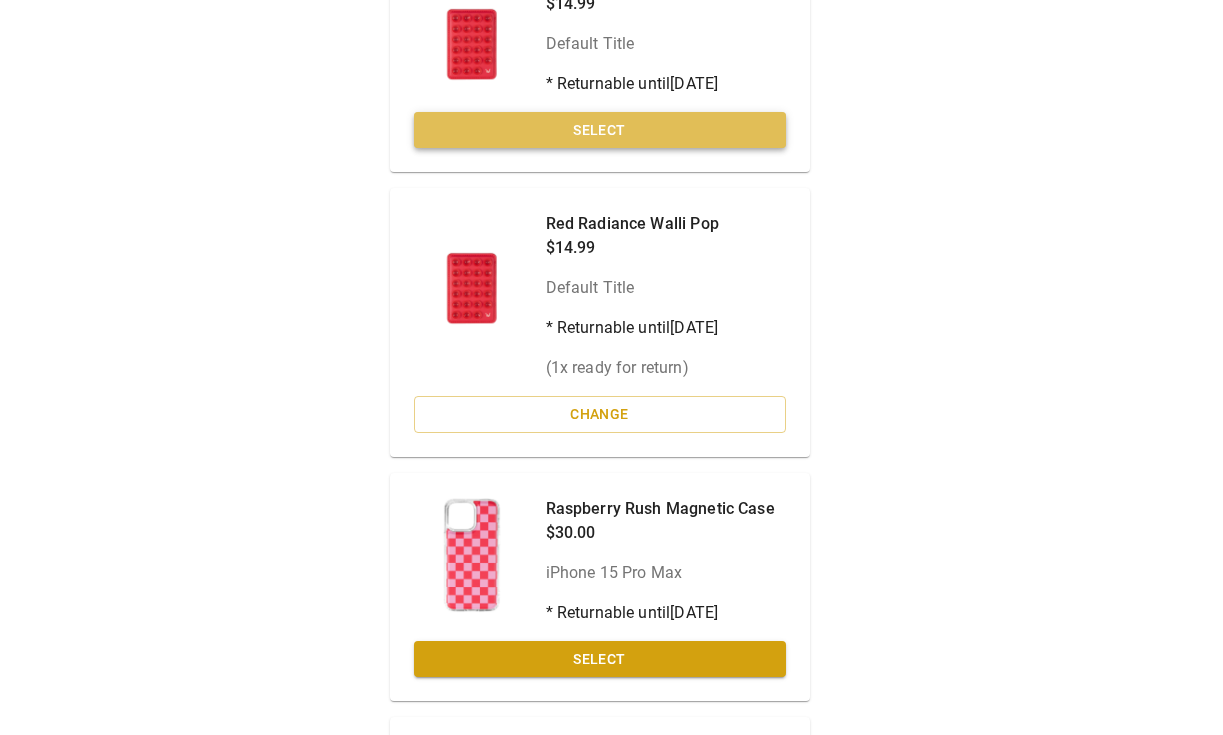 click on "Select" at bounding box center [600, 130] 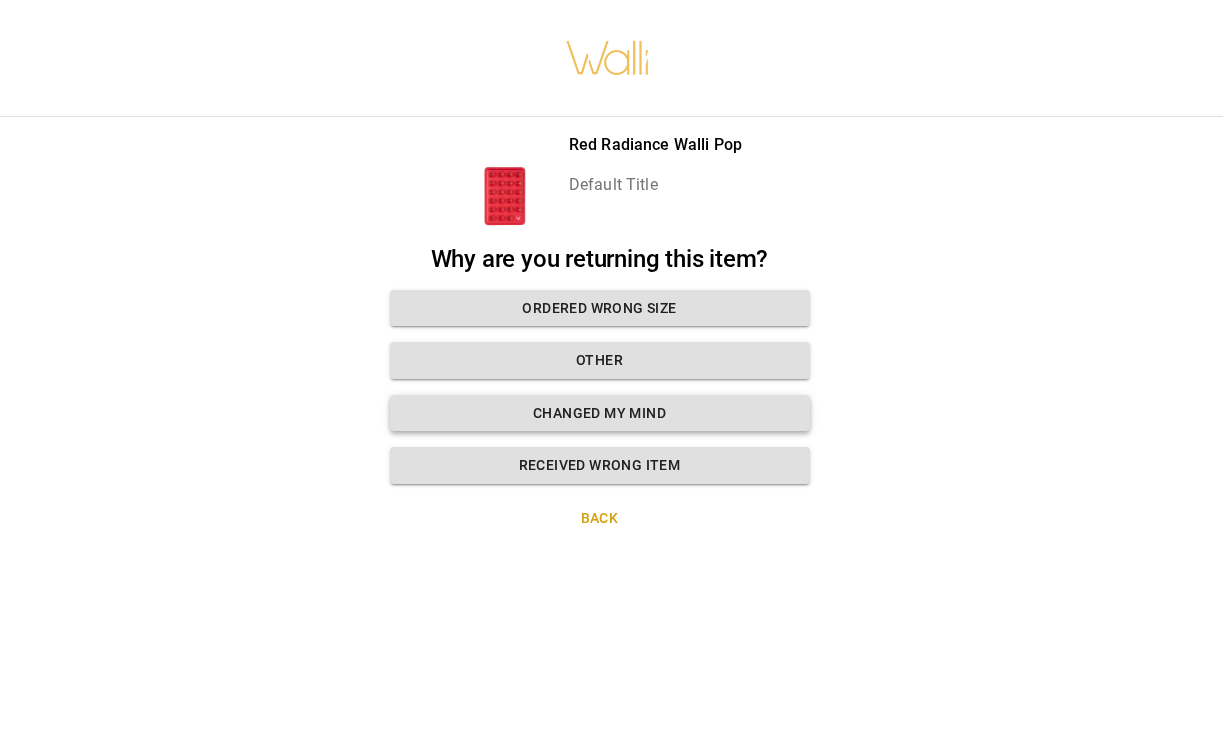 click on "Changed my mind" at bounding box center (600, 413) 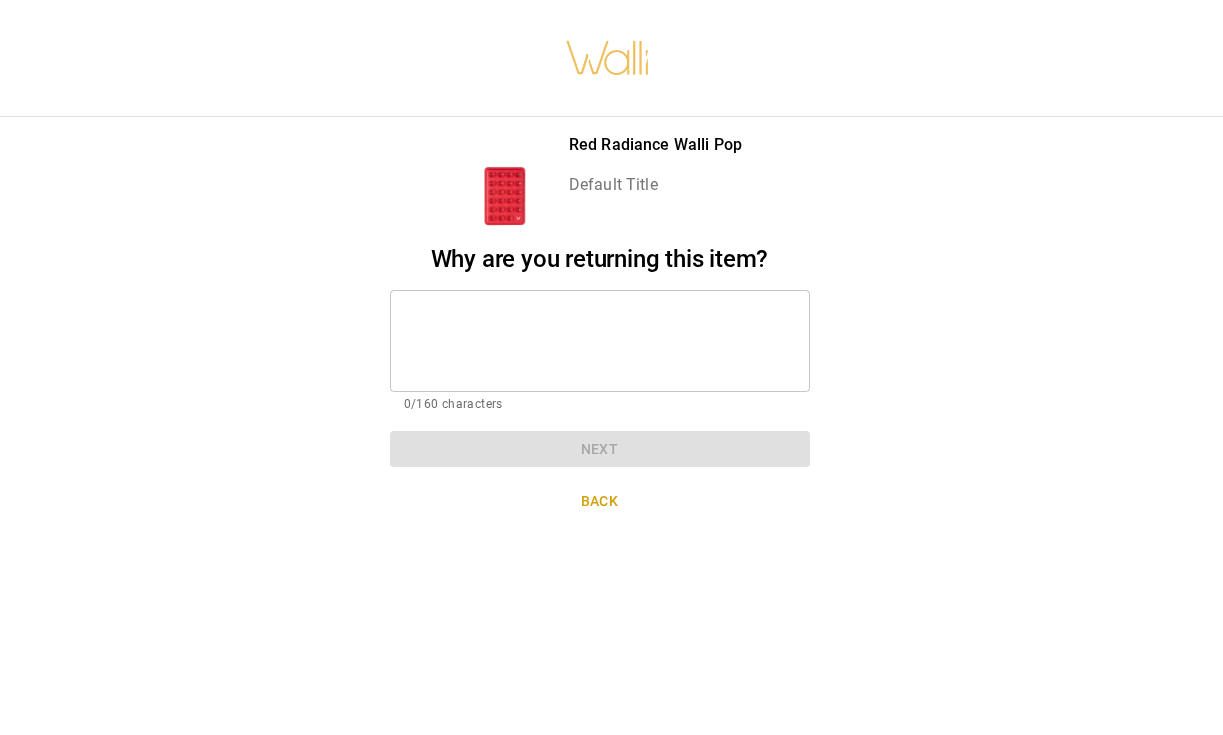 click at bounding box center (600, 340) 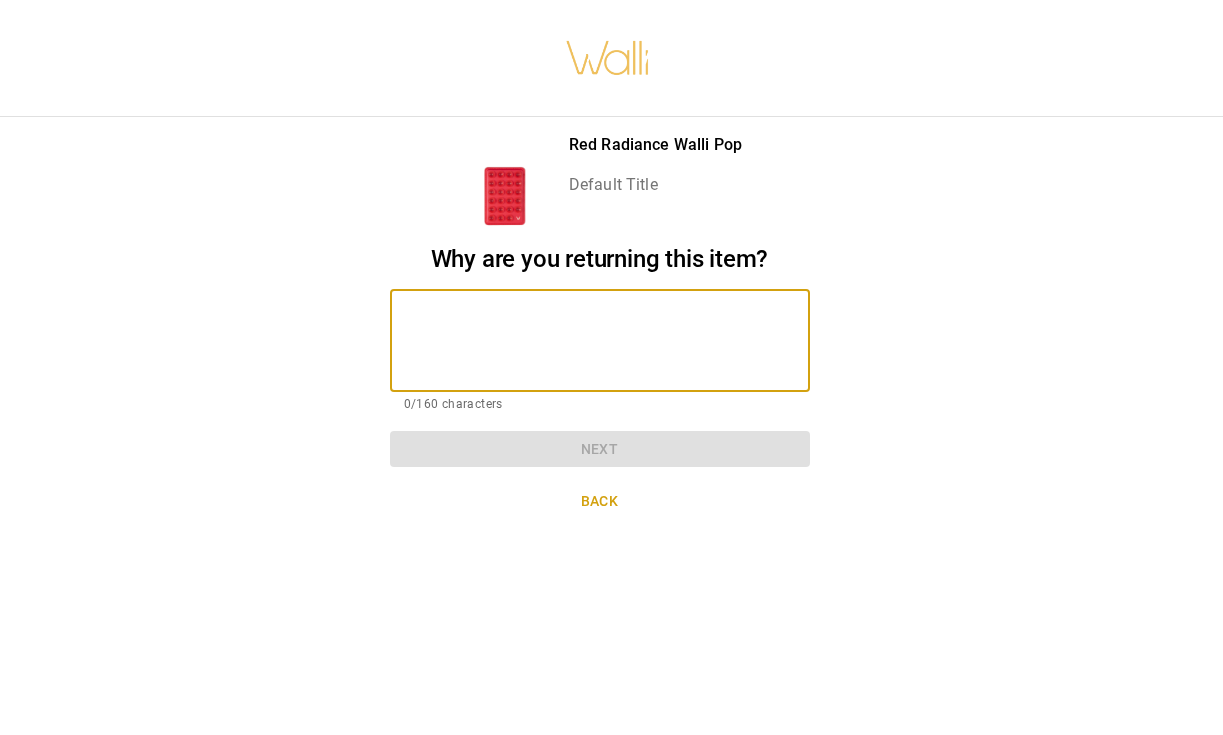 paste on "**********" 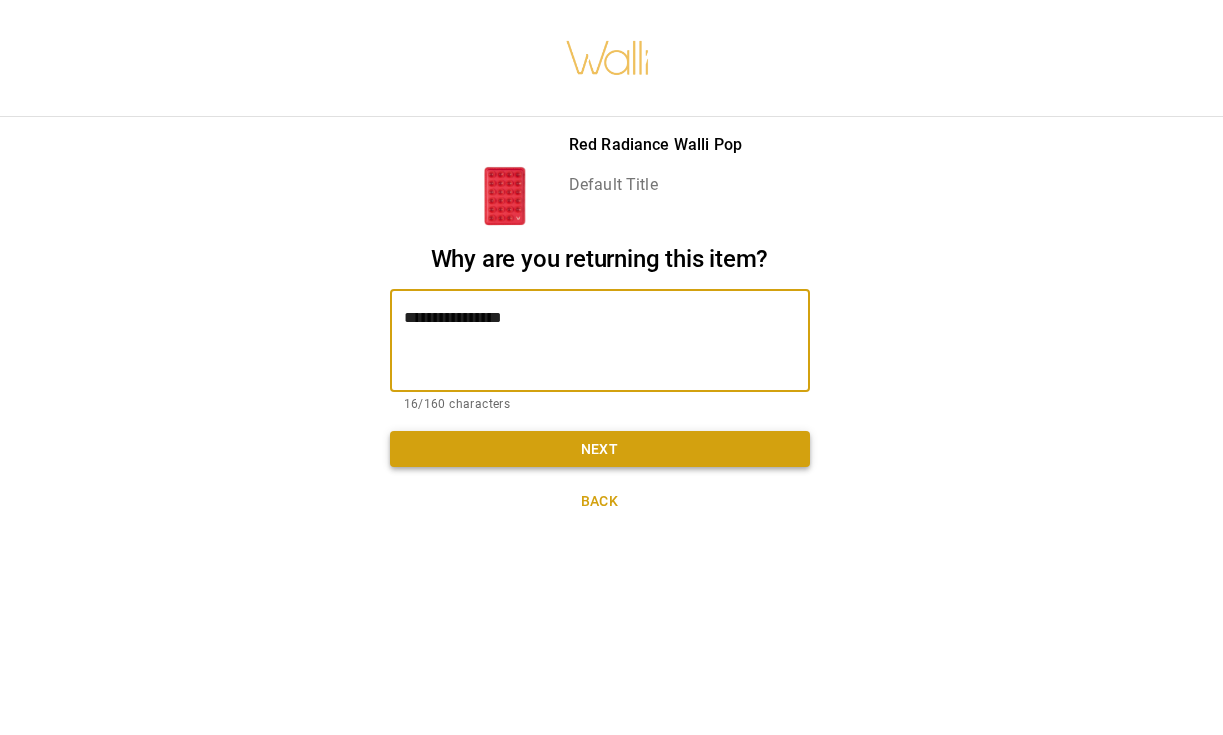 type on "**********" 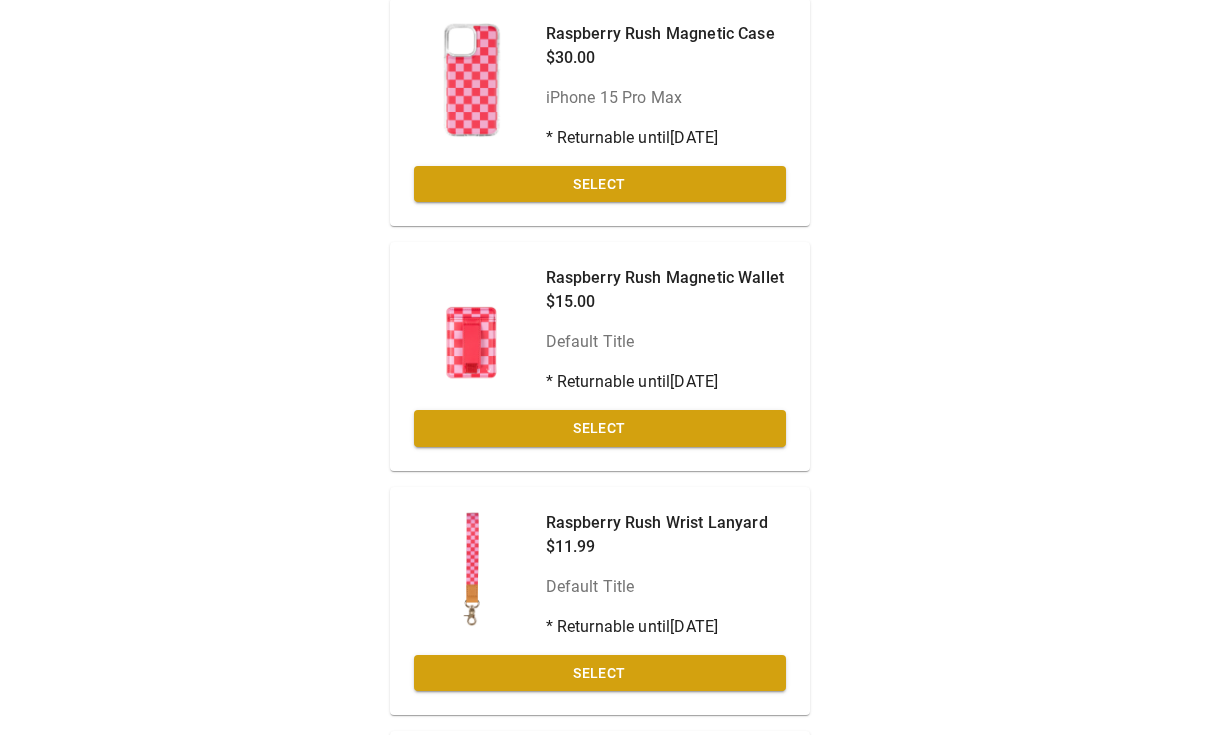 scroll, scrollTop: 1945, scrollLeft: 12, axis: both 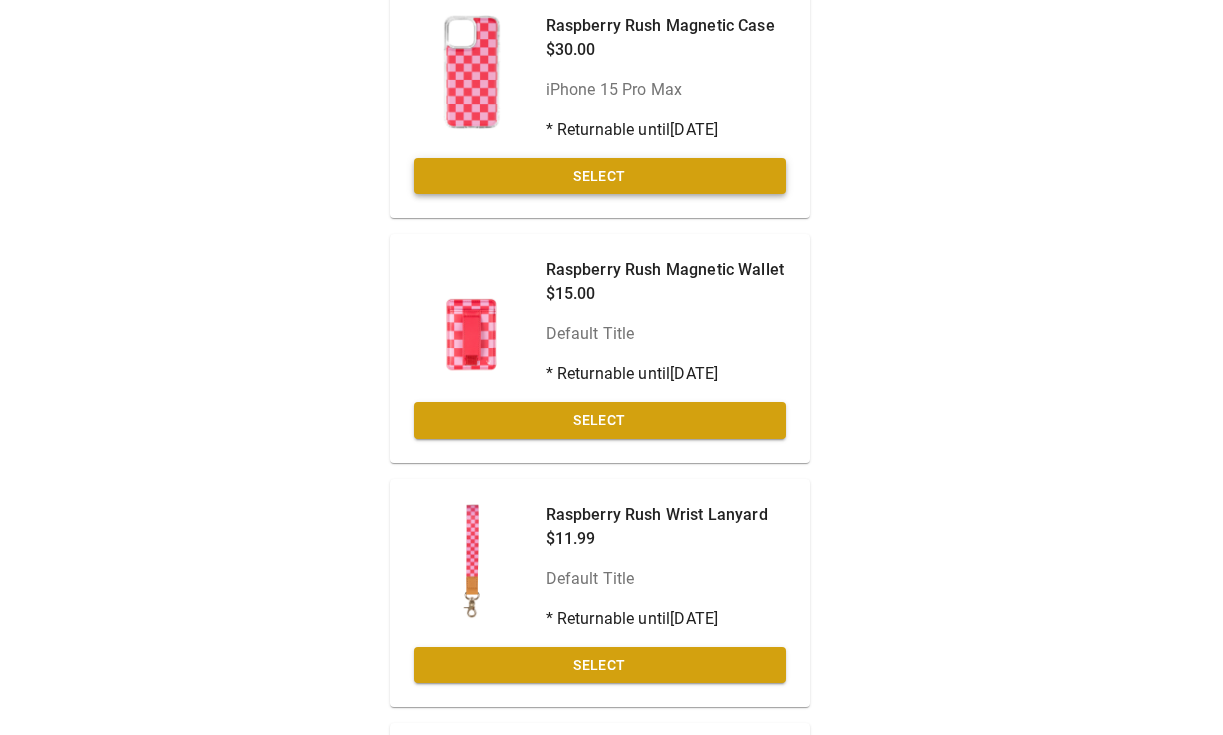 click on "Select" at bounding box center [600, 176] 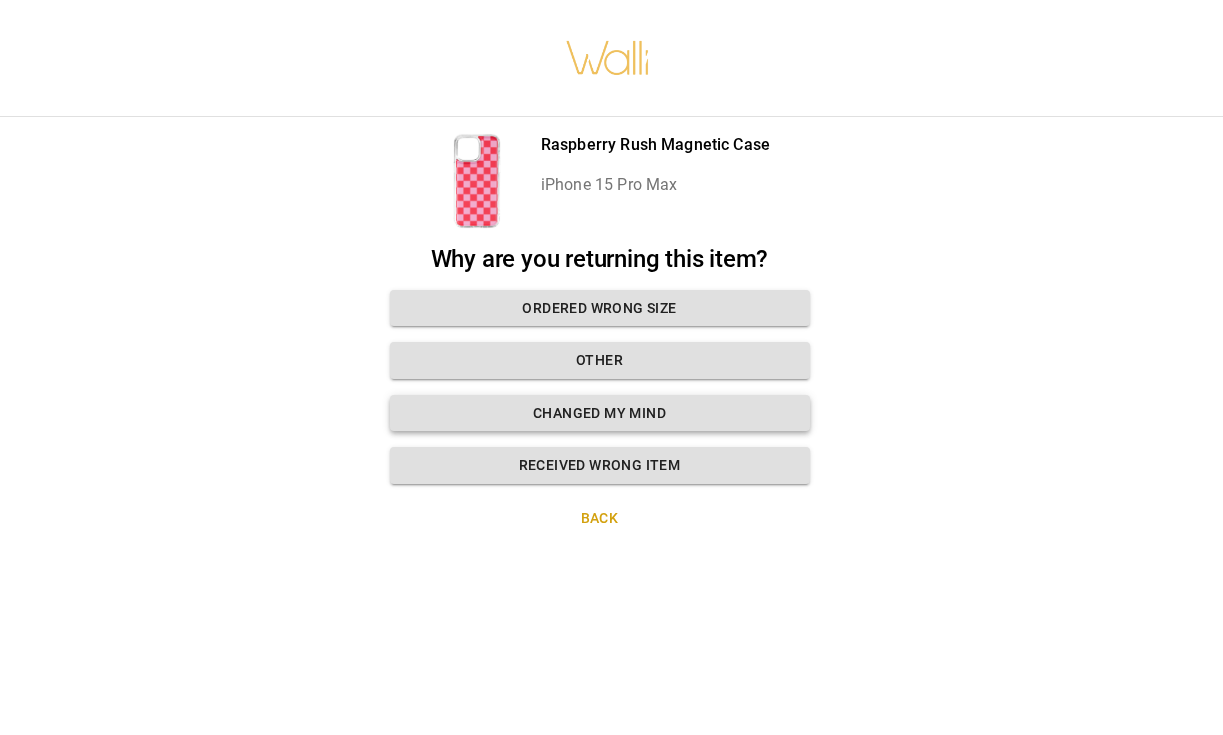 click on "Changed my mind" at bounding box center (600, 413) 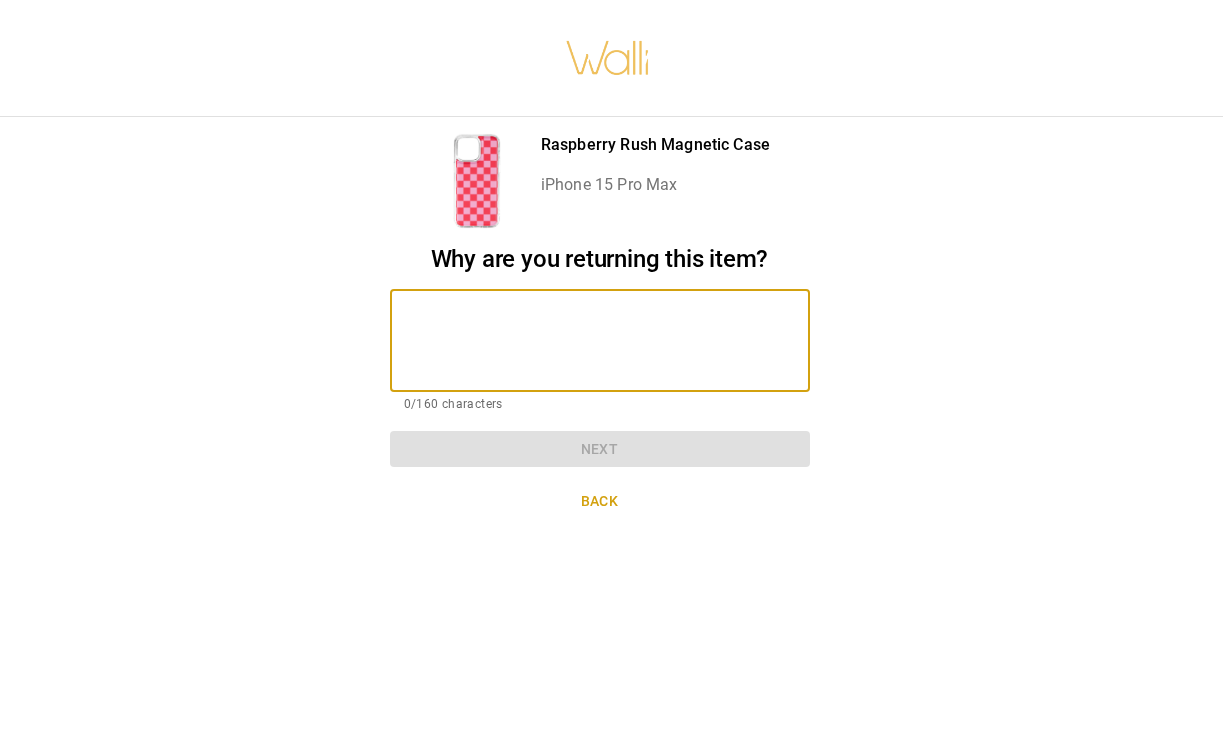 click at bounding box center (600, 340) 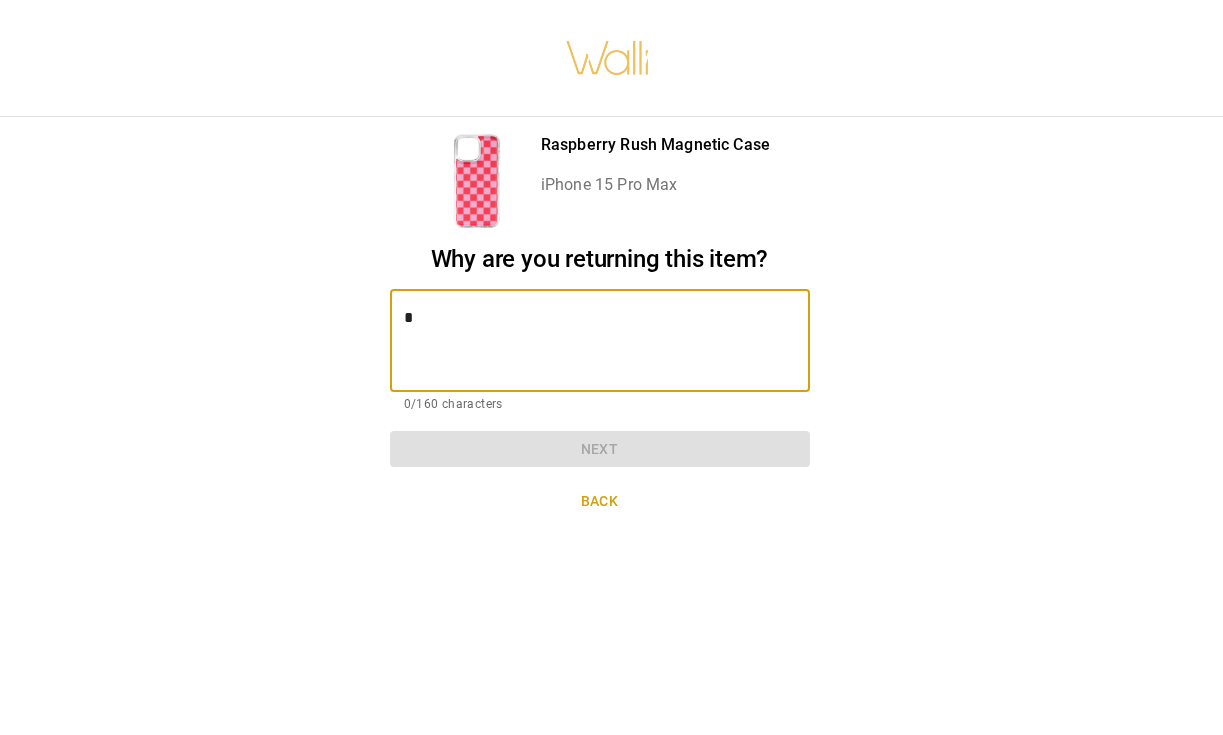 type on "*" 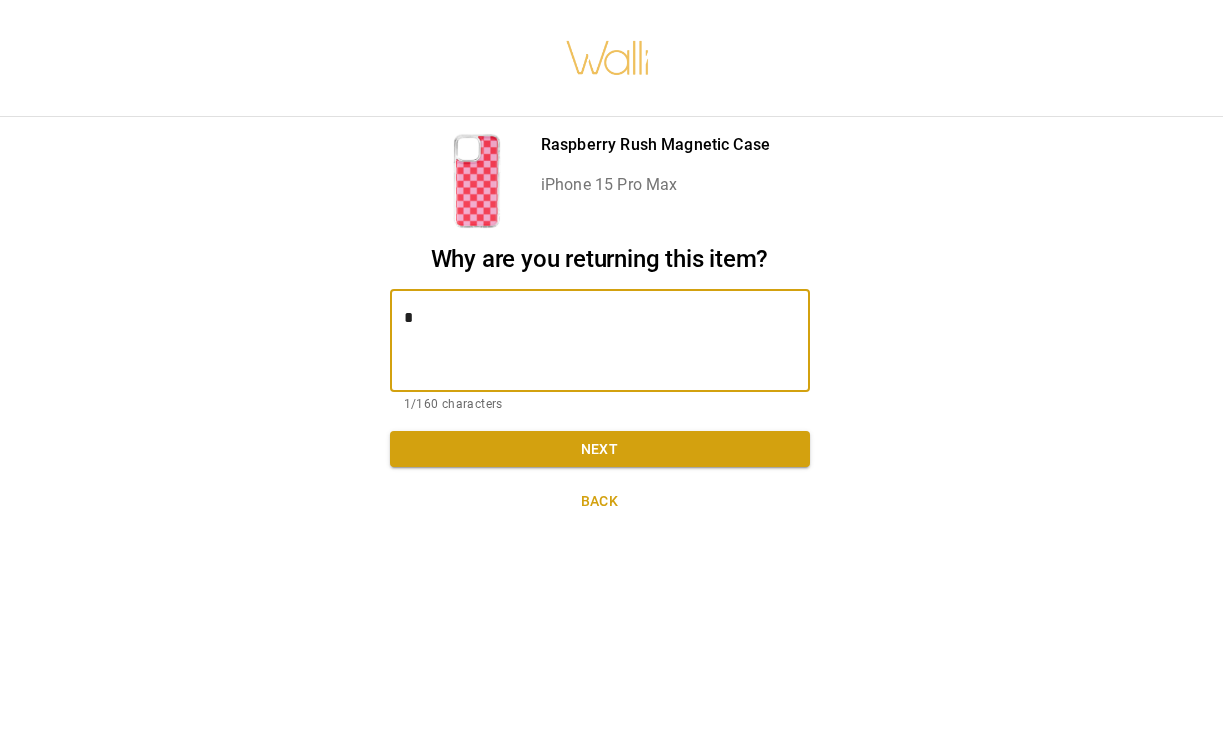 paste on "**********" 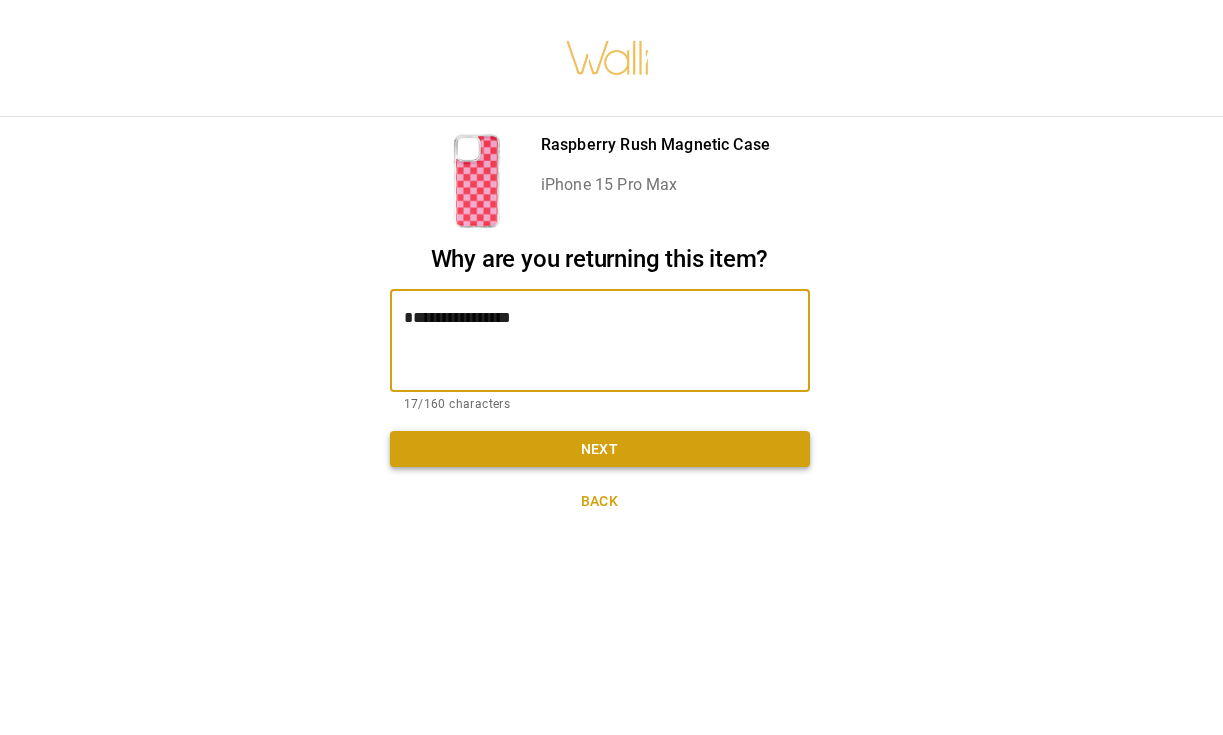type on "**********" 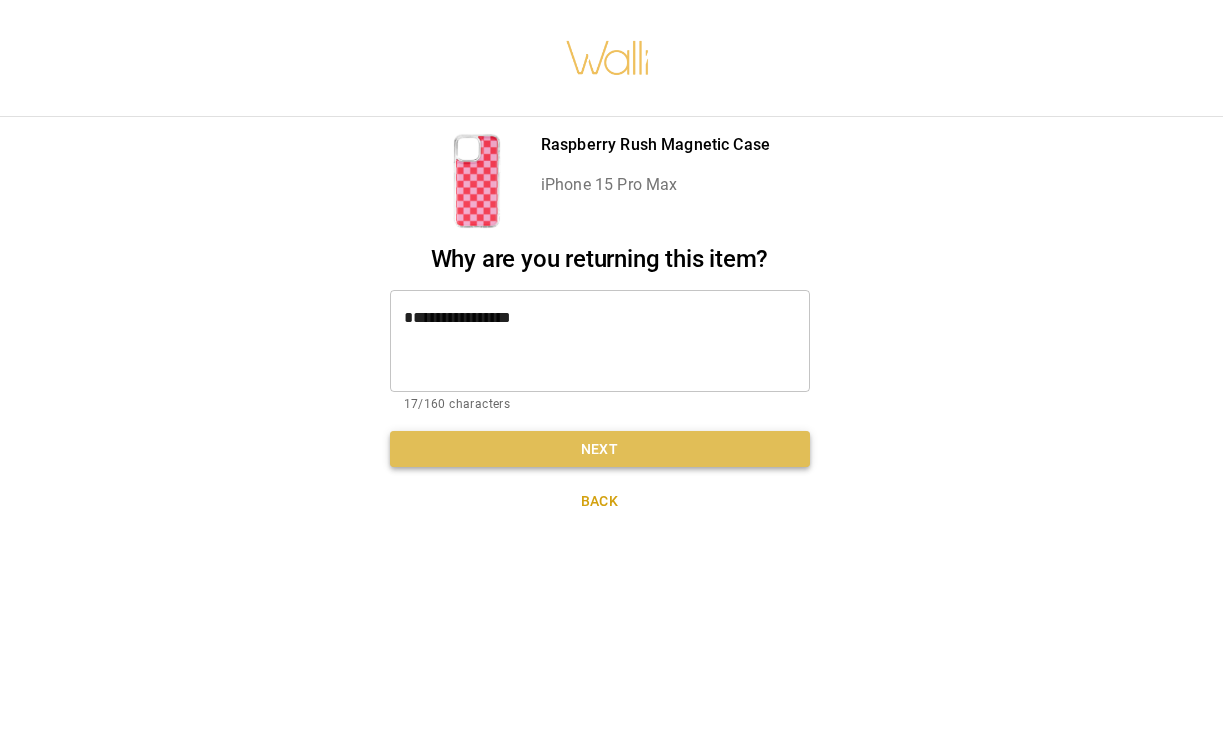 click on "Next" at bounding box center [600, 449] 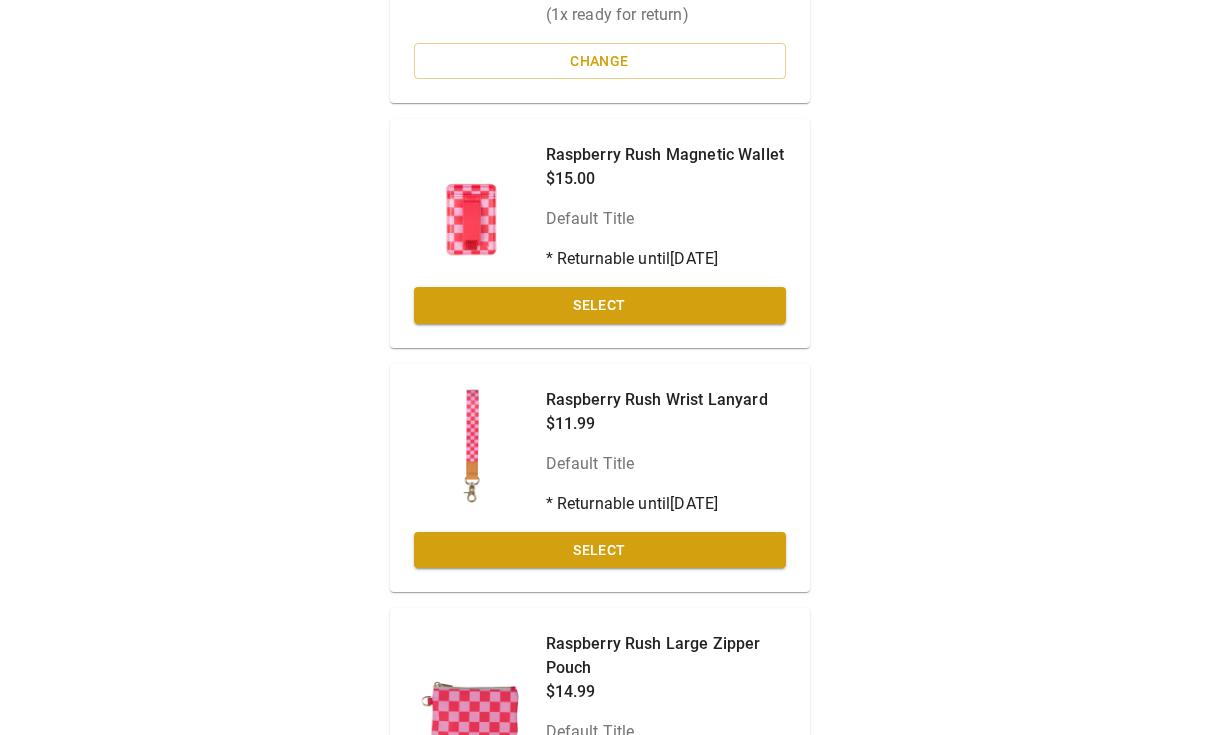 scroll, scrollTop: 2120, scrollLeft: 12, axis: both 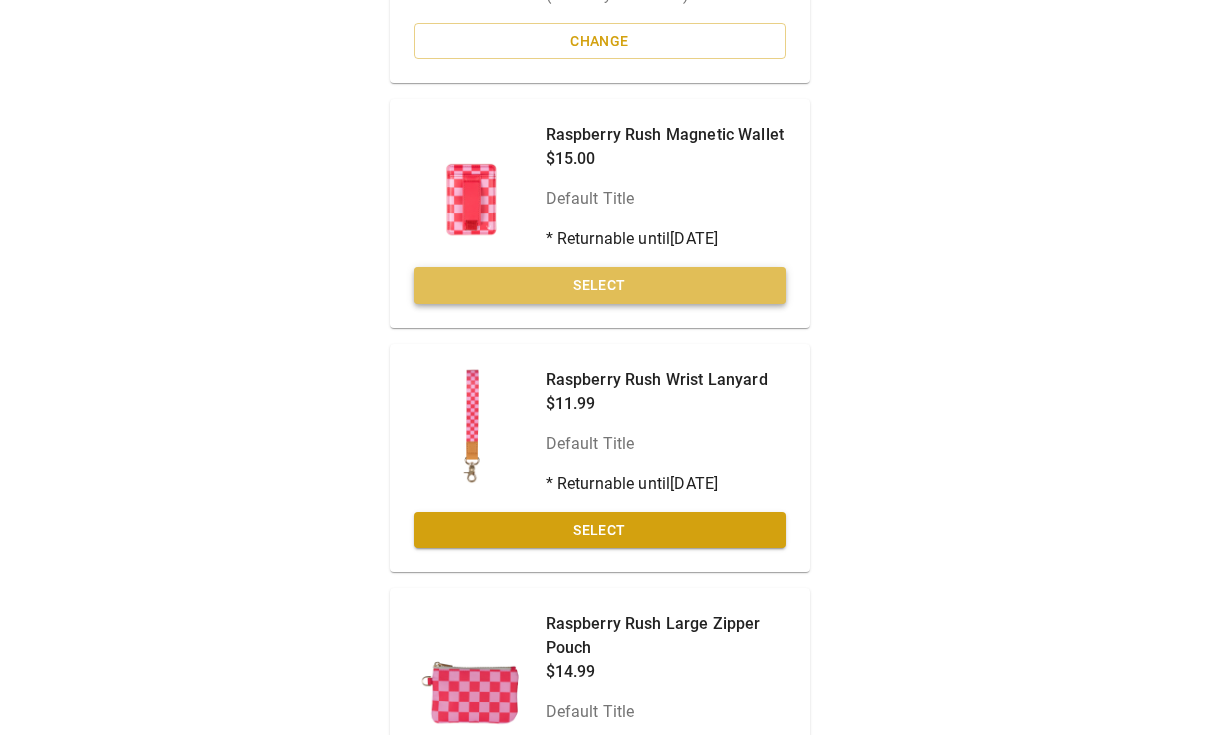 click on "Select" at bounding box center (600, 285) 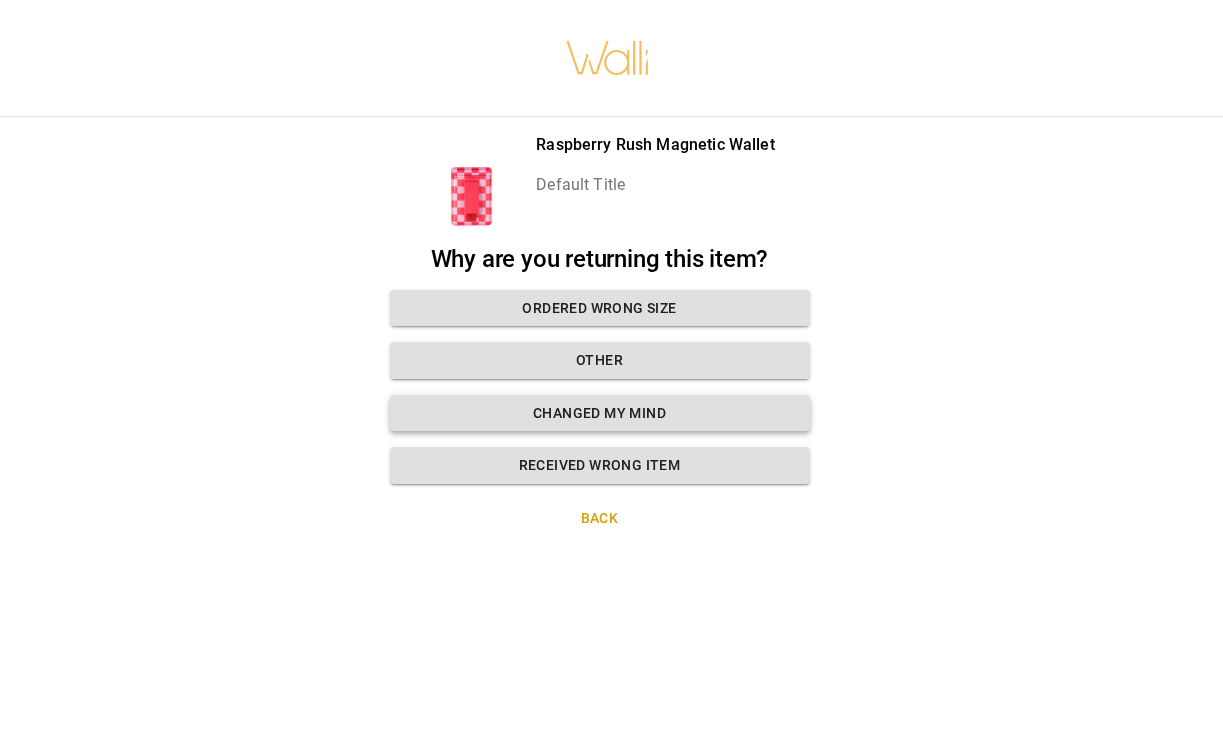 click on "Changed my mind" at bounding box center (600, 413) 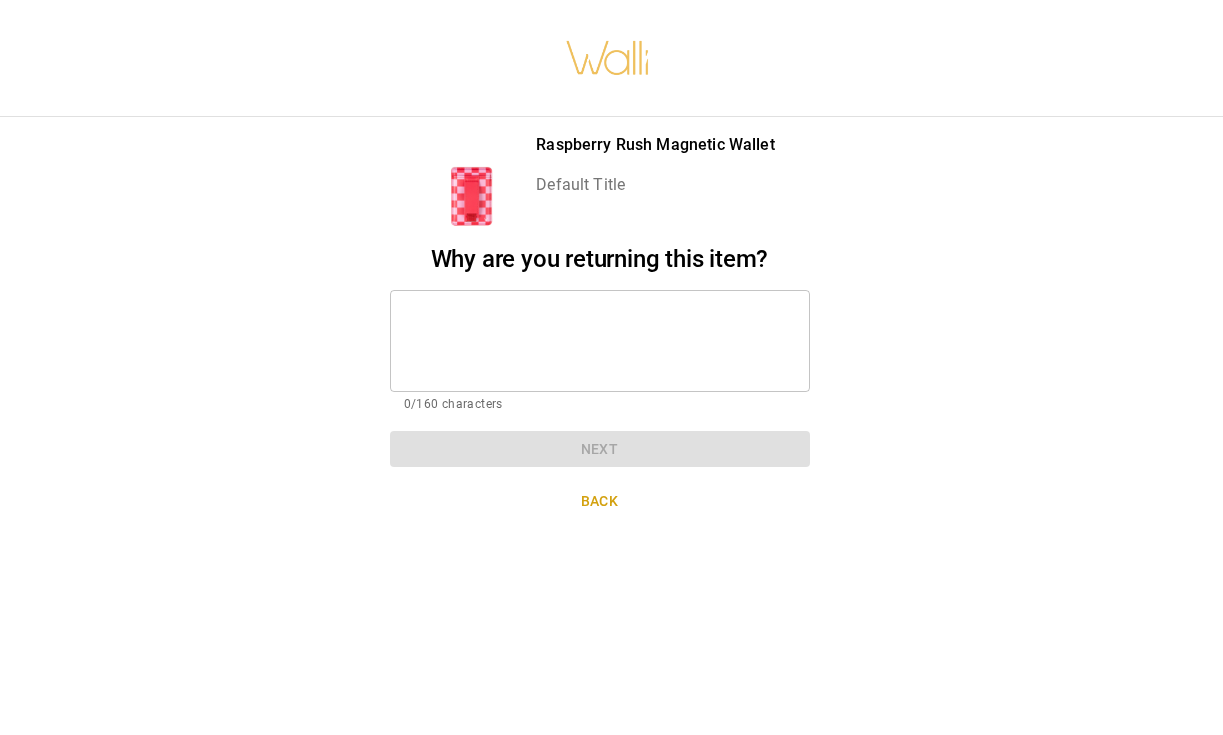 click at bounding box center (600, 340) 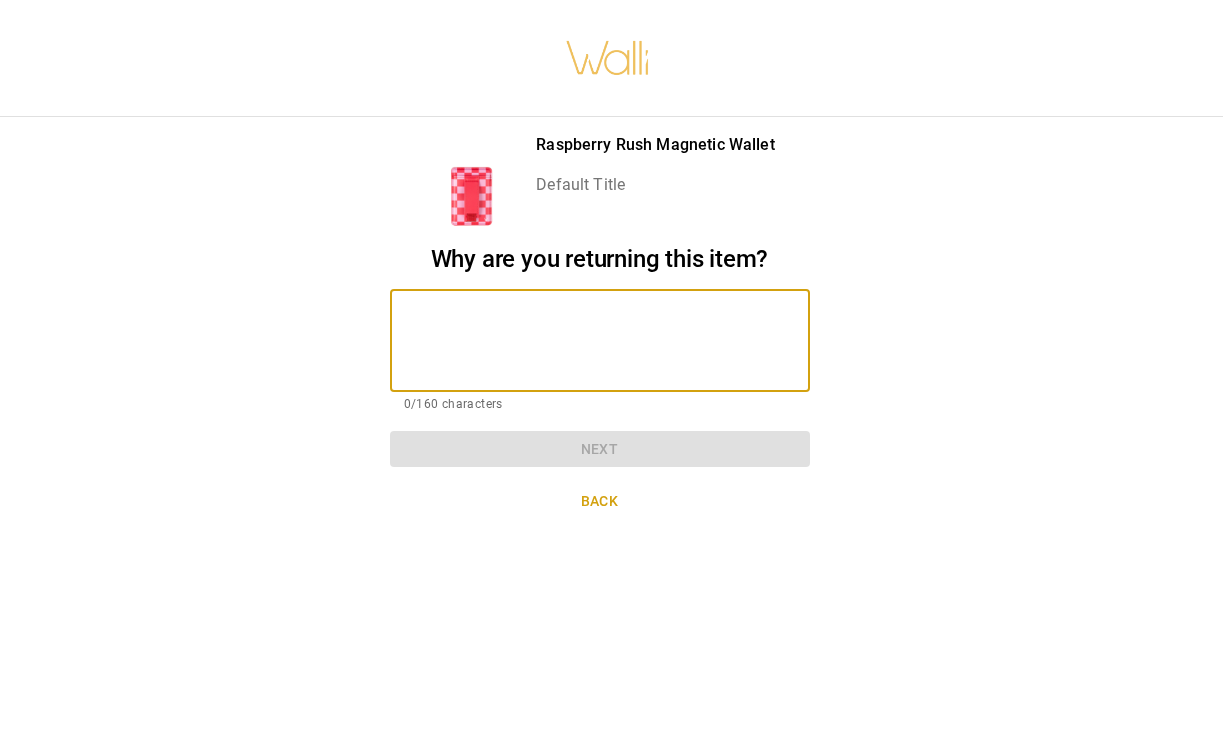 paste on "**********" 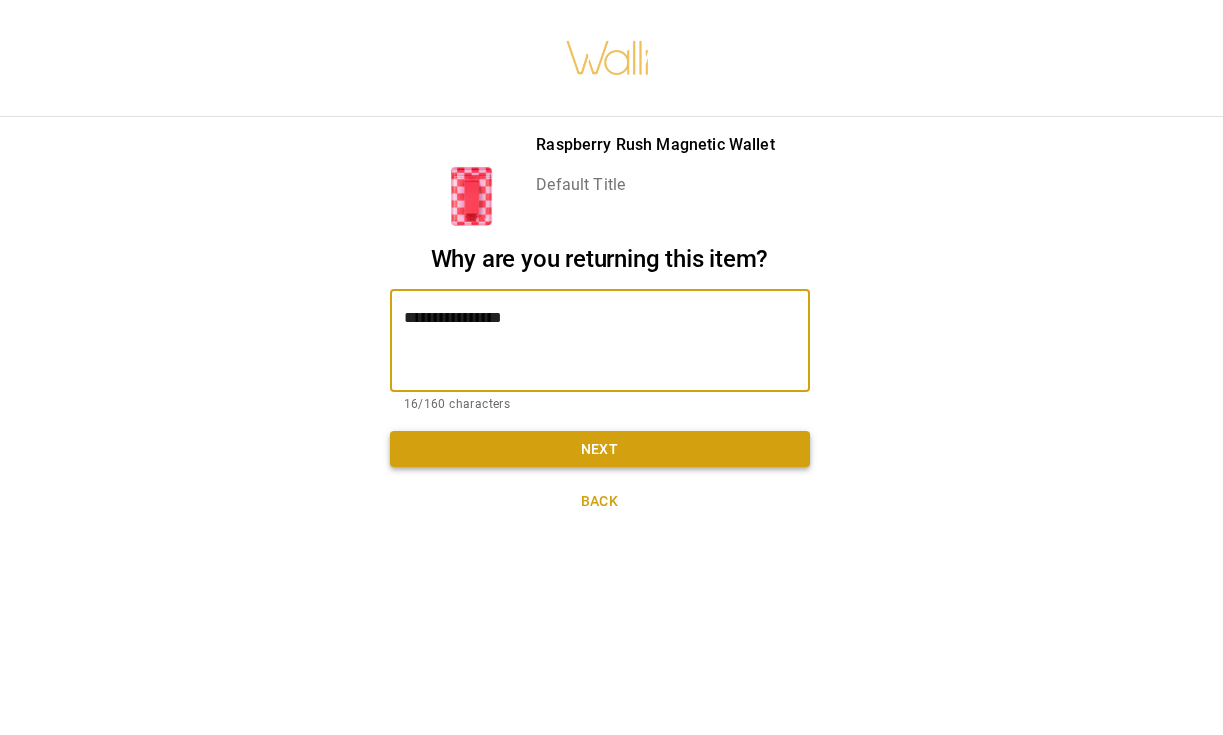 type on "**********" 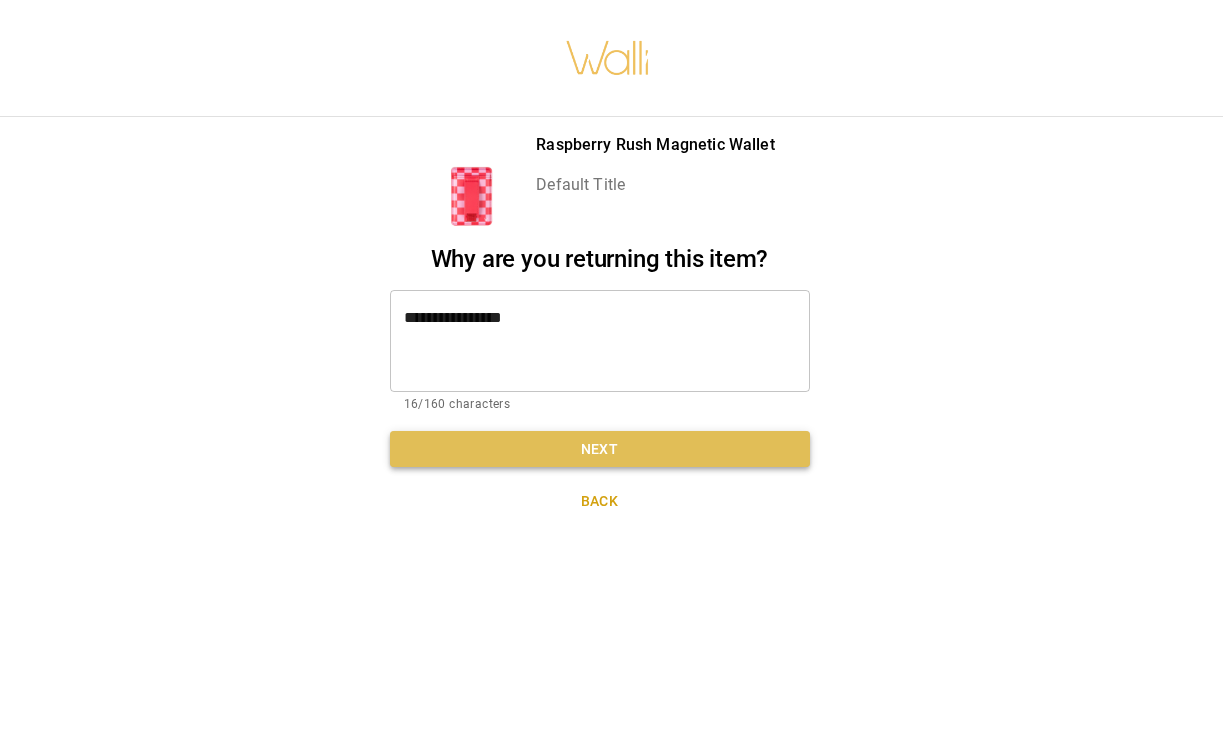 click on "Next" at bounding box center (600, 449) 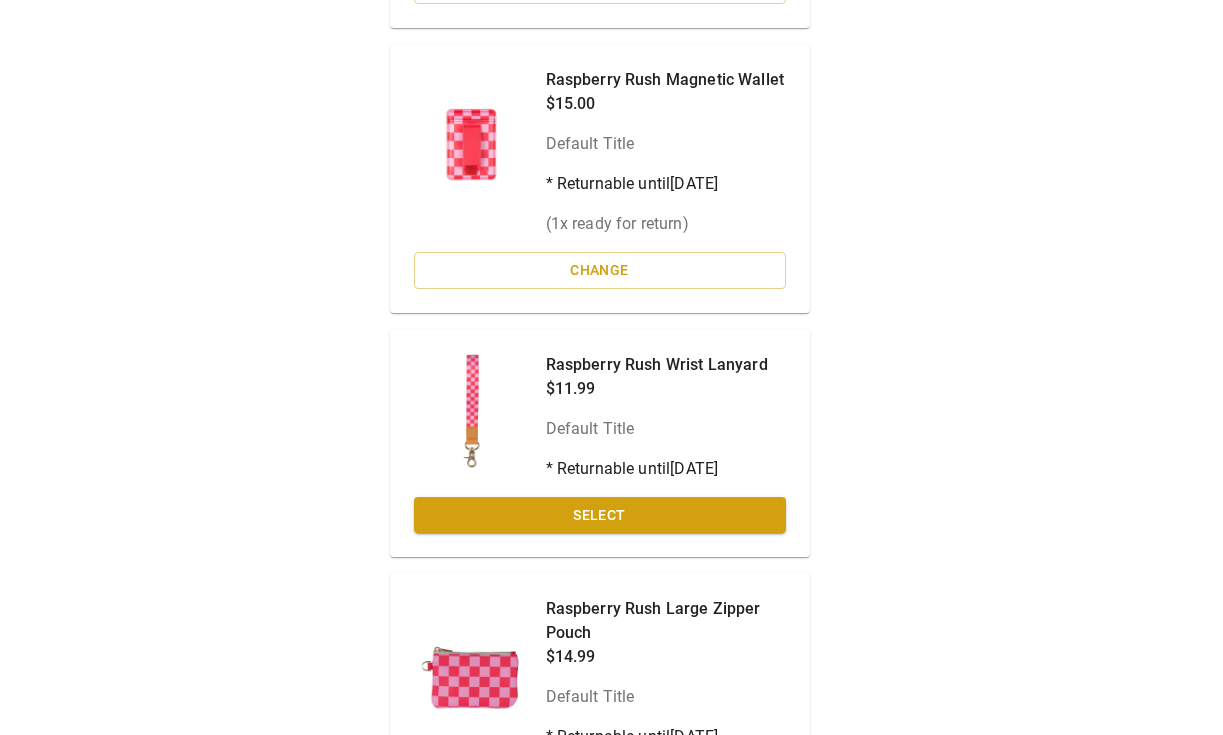 scroll, scrollTop: 2182, scrollLeft: 12, axis: both 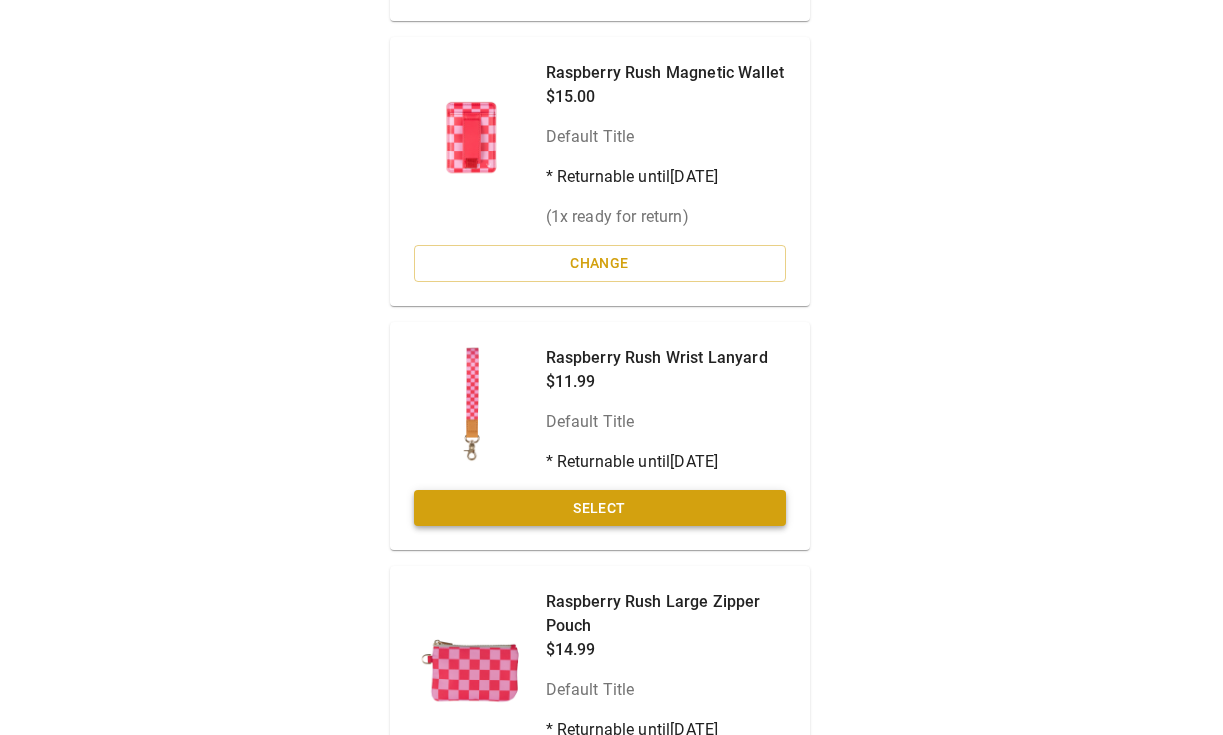 click on "Select" at bounding box center [600, 508] 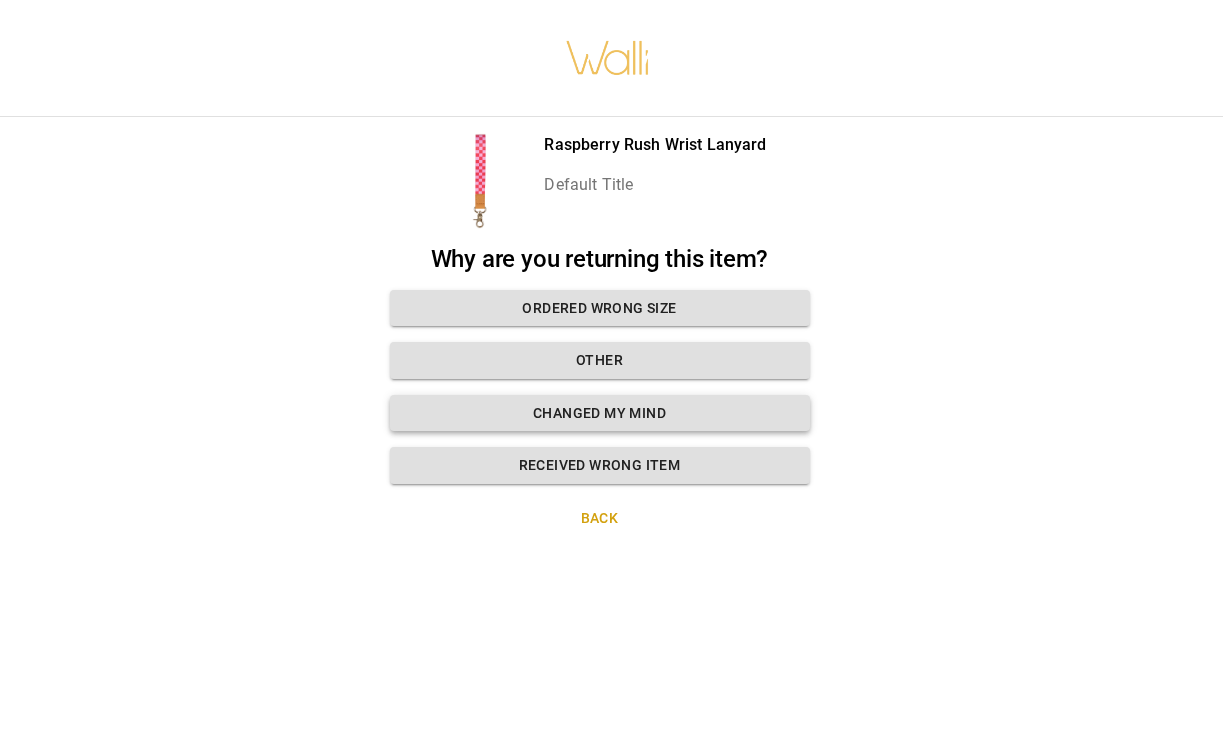 click on "Changed my mind" at bounding box center [600, 413] 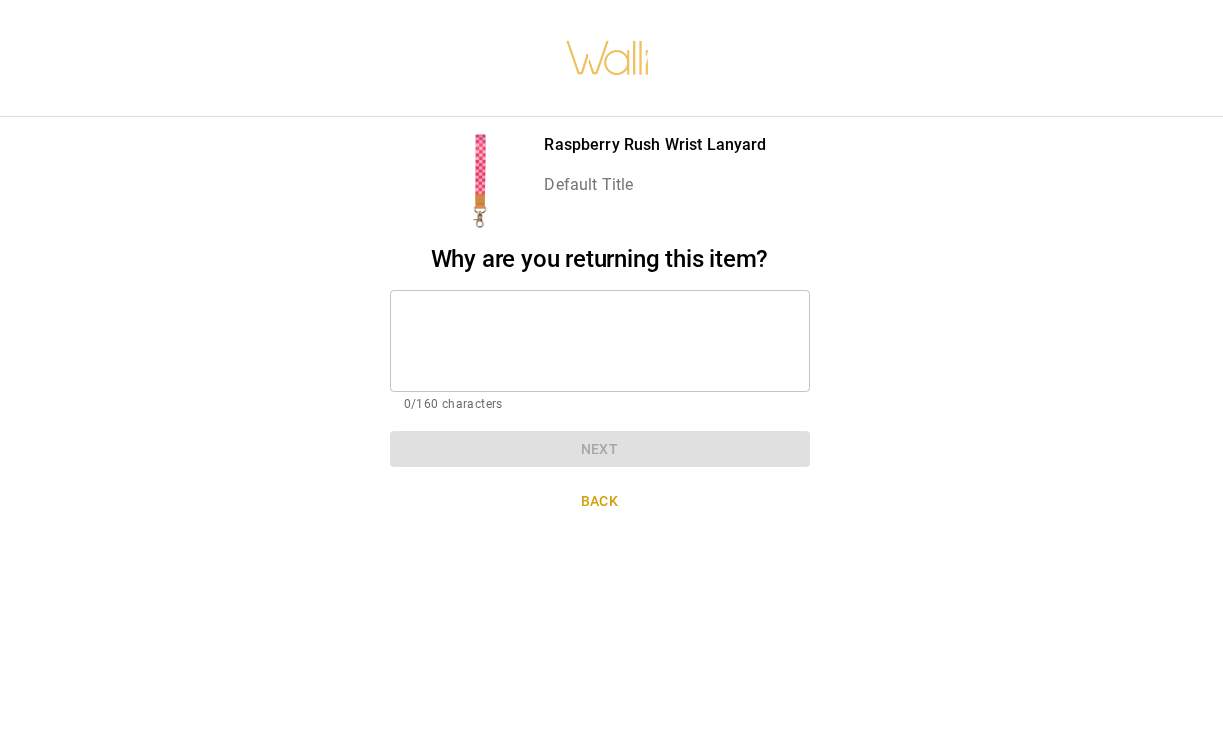 click at bounding box center [600, 340] 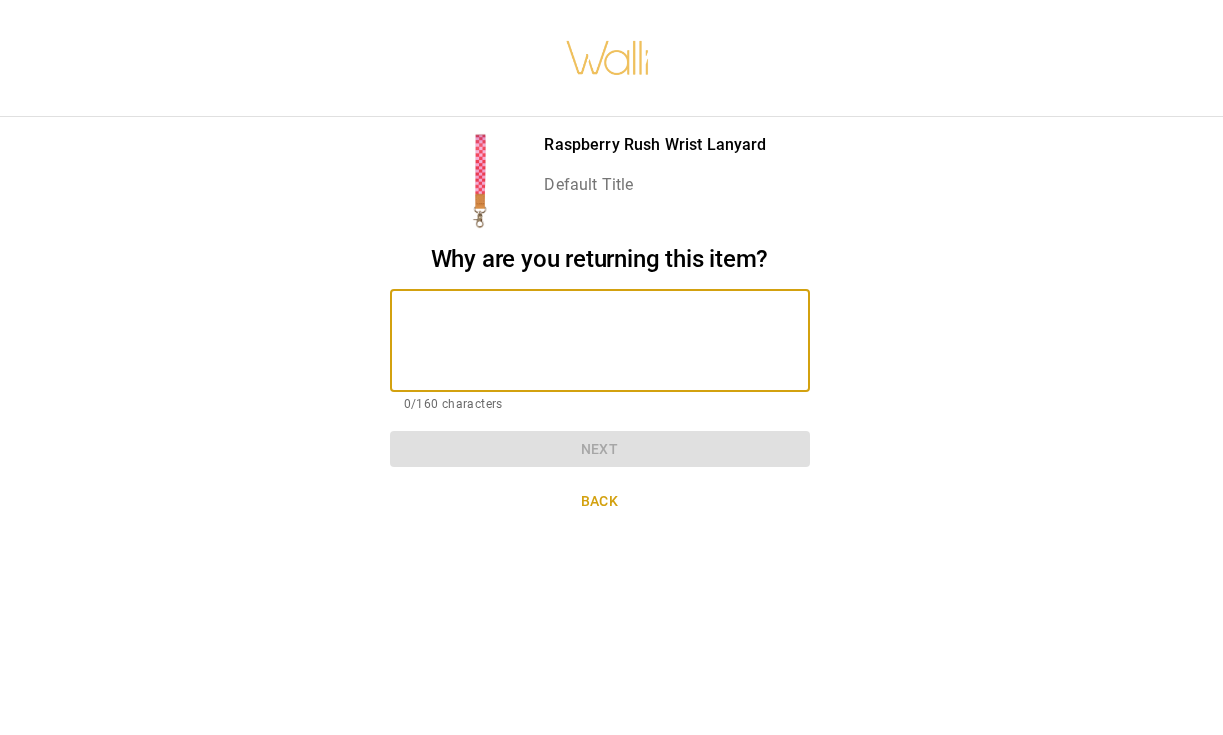 paste on "**********" 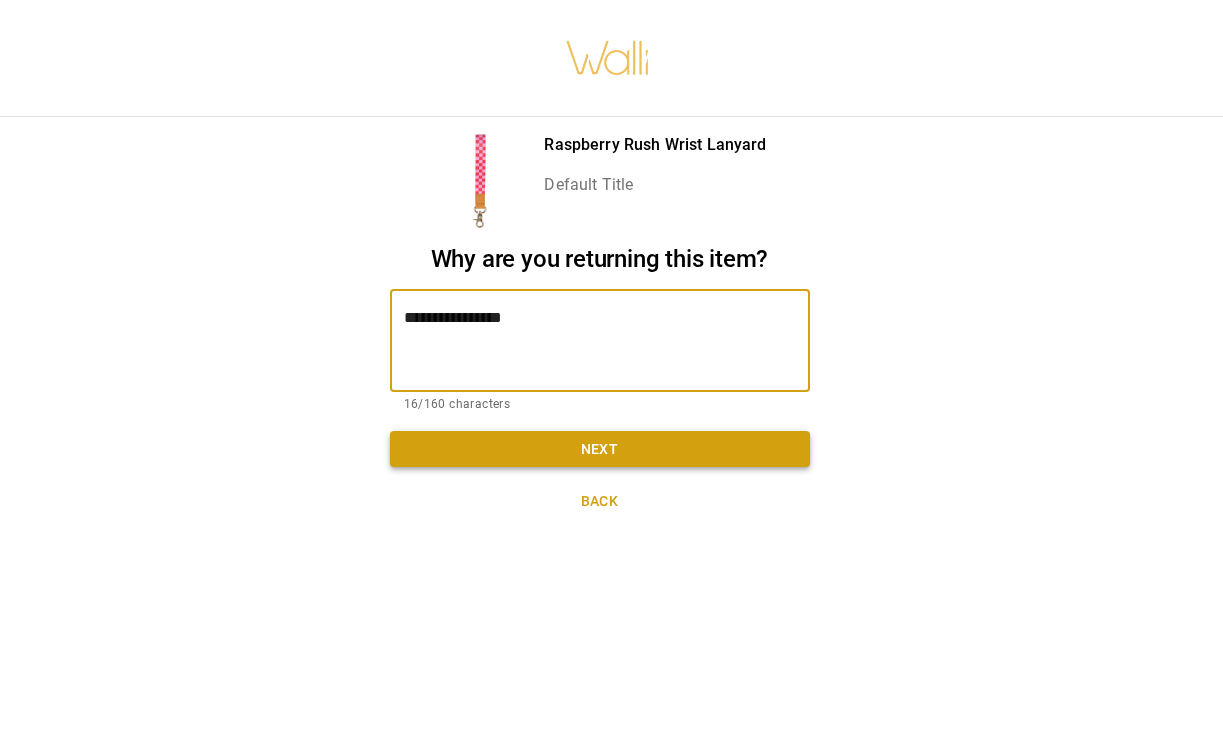 type on "**********" 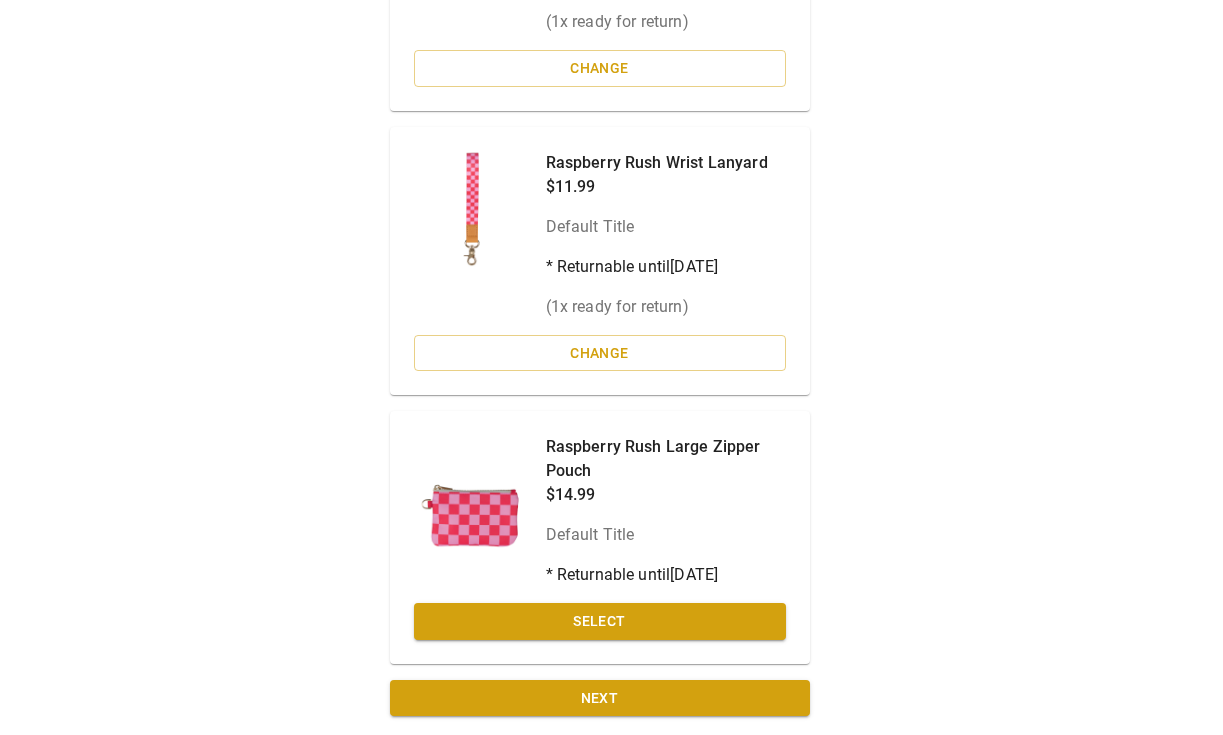 scroll, scrollTop: 2376, scrollLeft: 12, axis: both 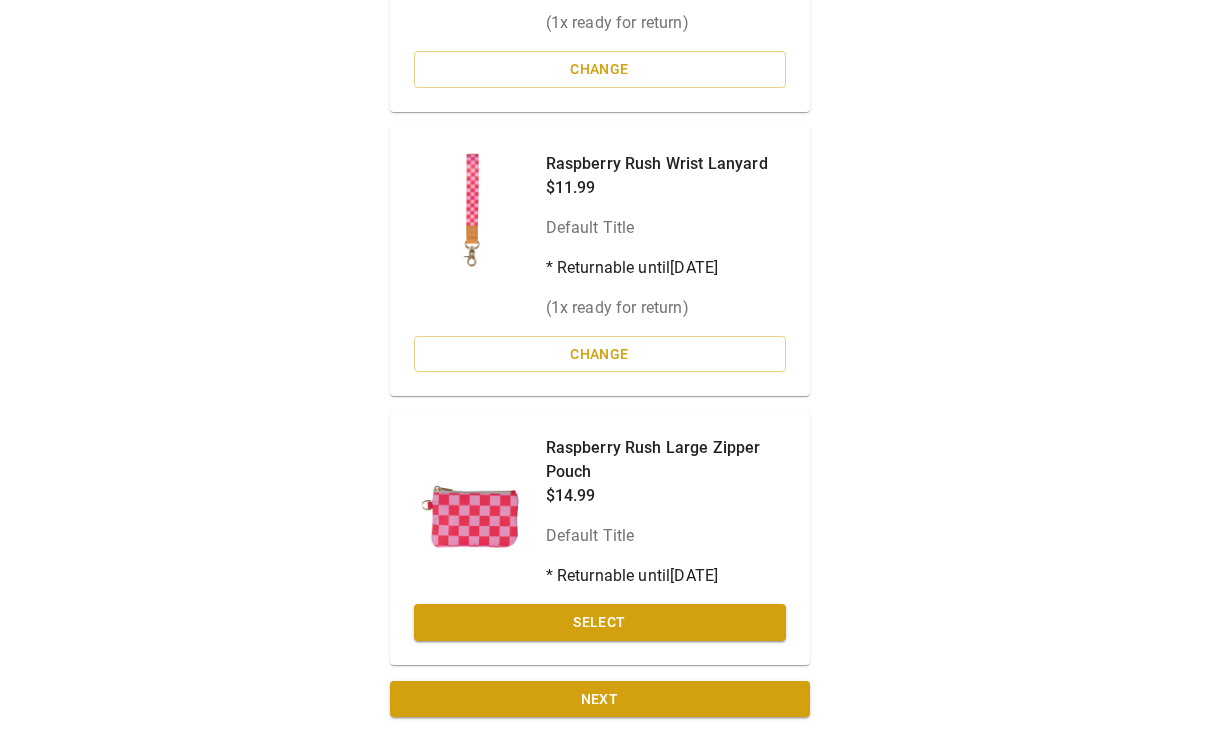 click on "Select" at bounding box center [600, 622] 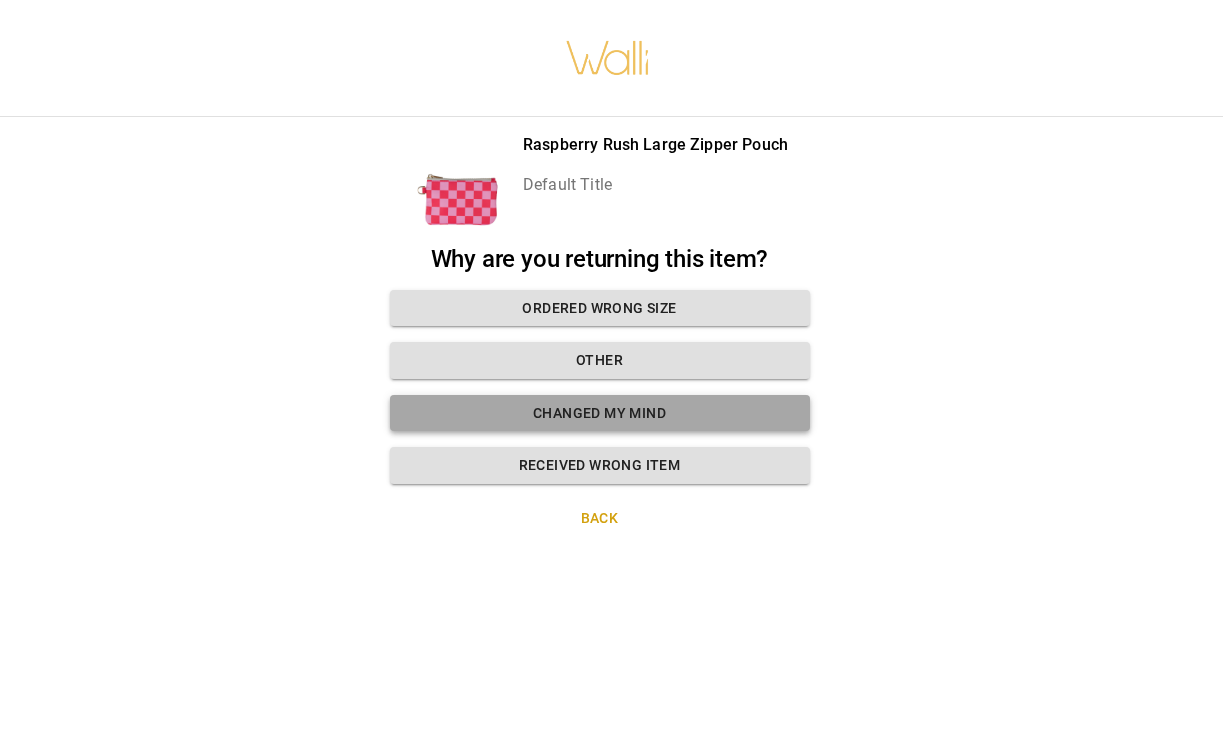 click on "Changed my mind" at bounding box center (600, 413) 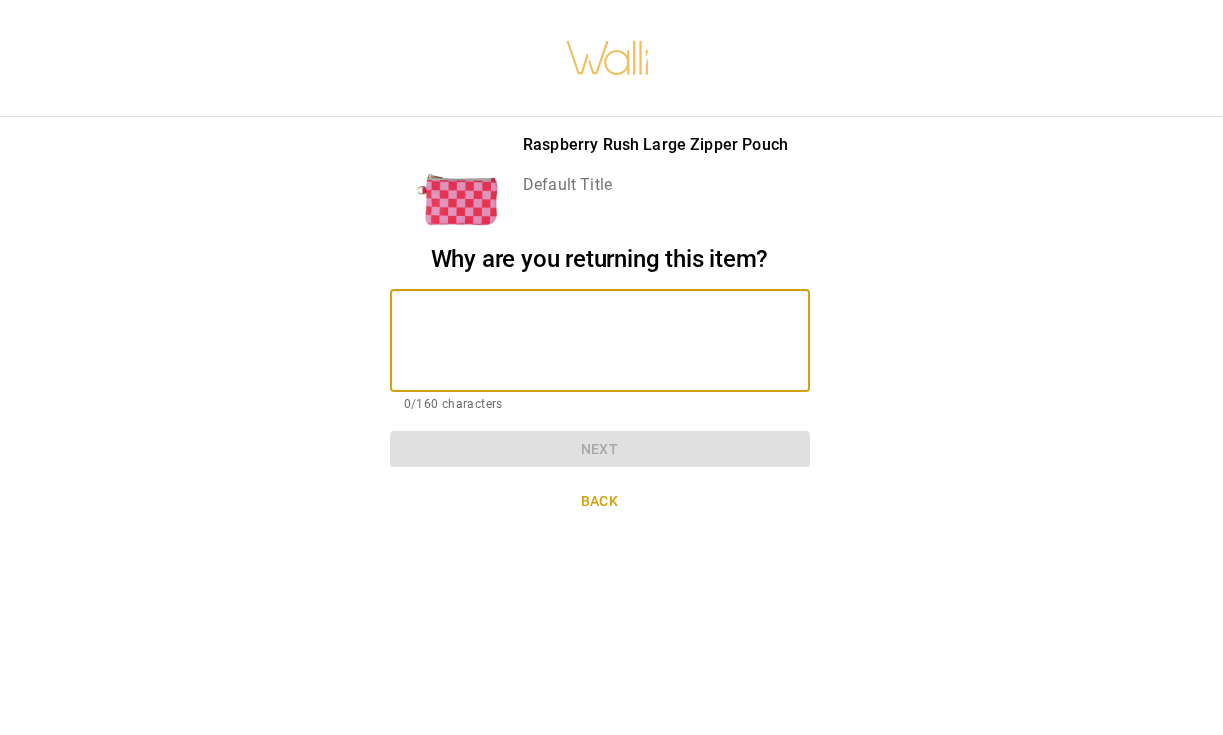 click at bounding box center (600, 340) 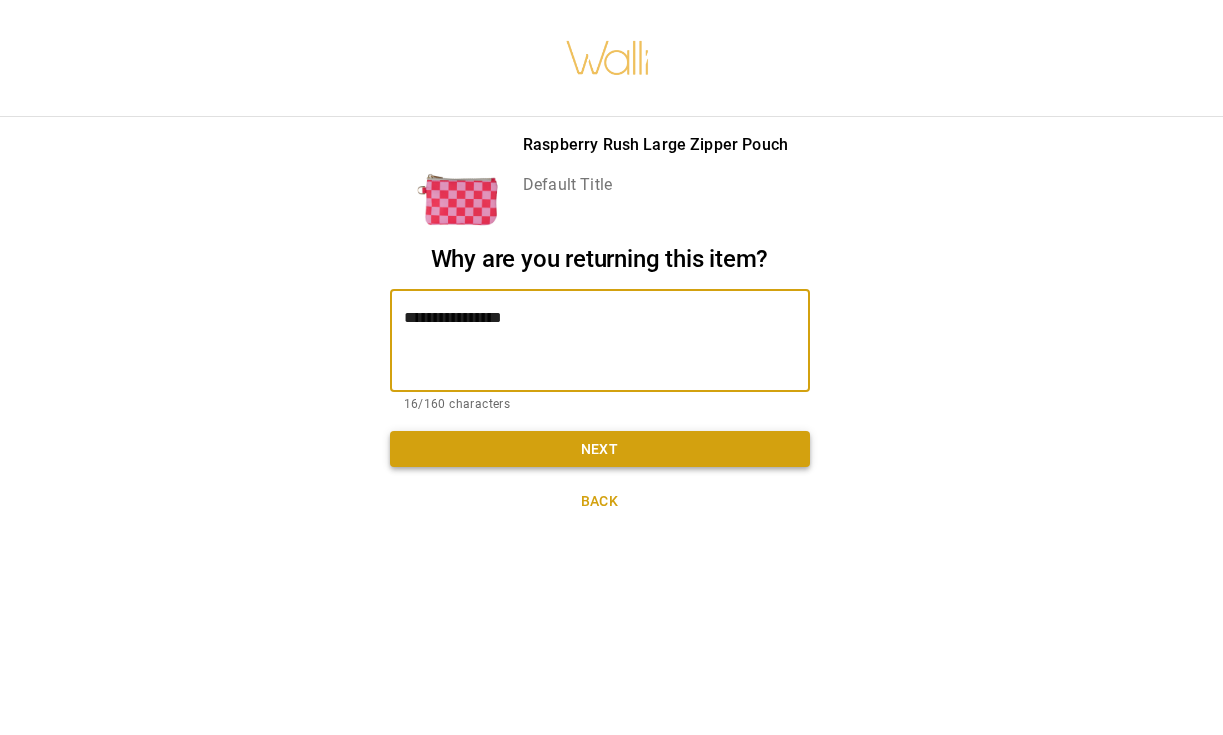 type on "**********" 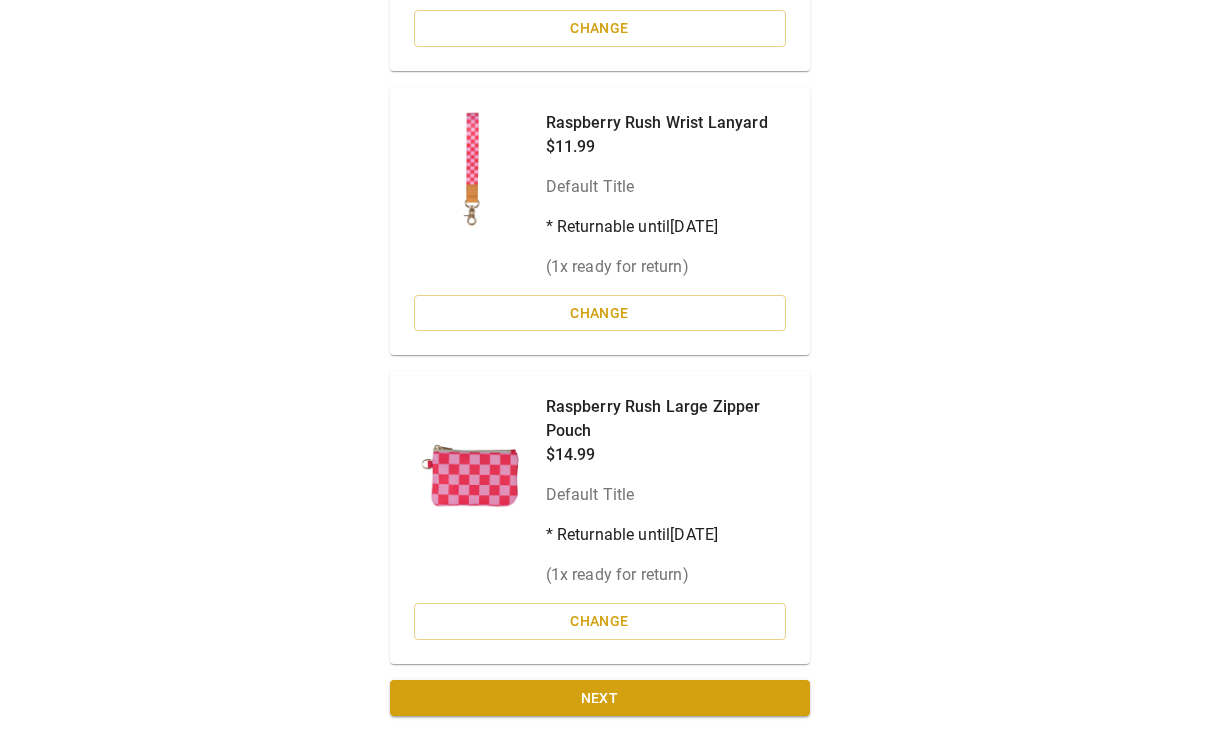 scroll, scrollTop: 2416, scrollLeft: 12, axis: both 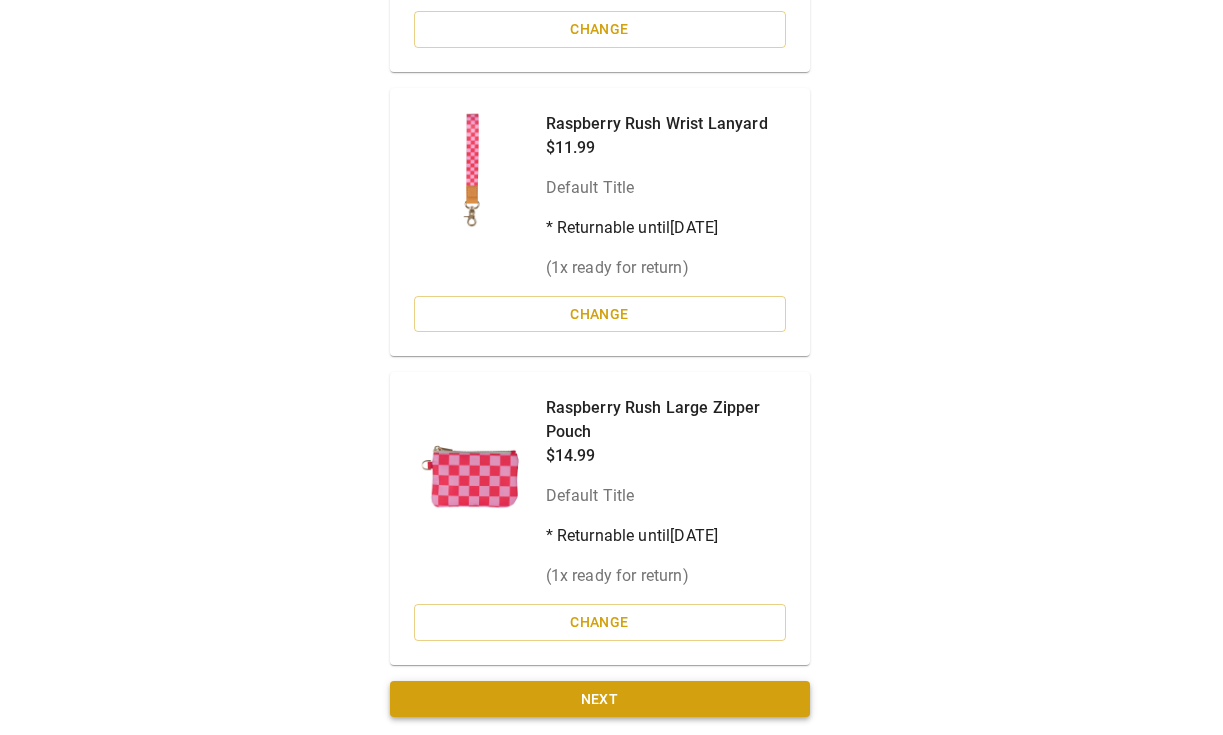 click on "Next" at bounding box center [600, 699] 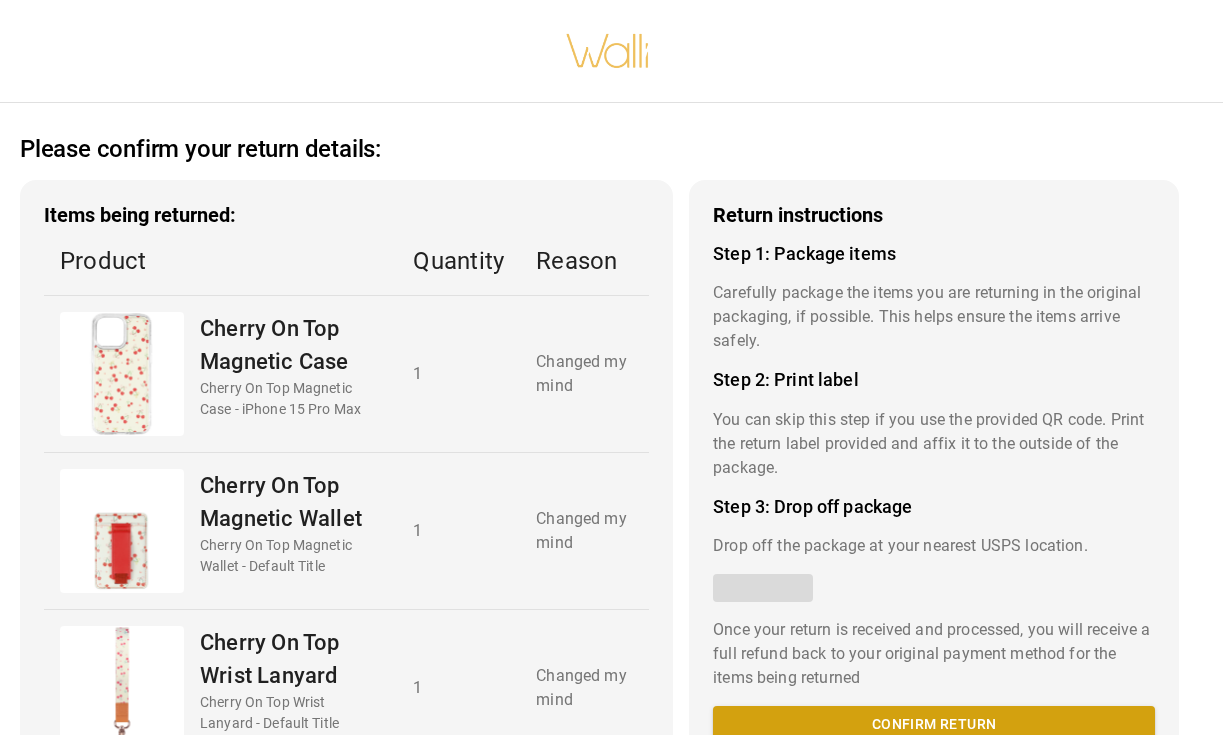 scroll, scrollTop: 0, scrollLeft: 12, axis: horizontal 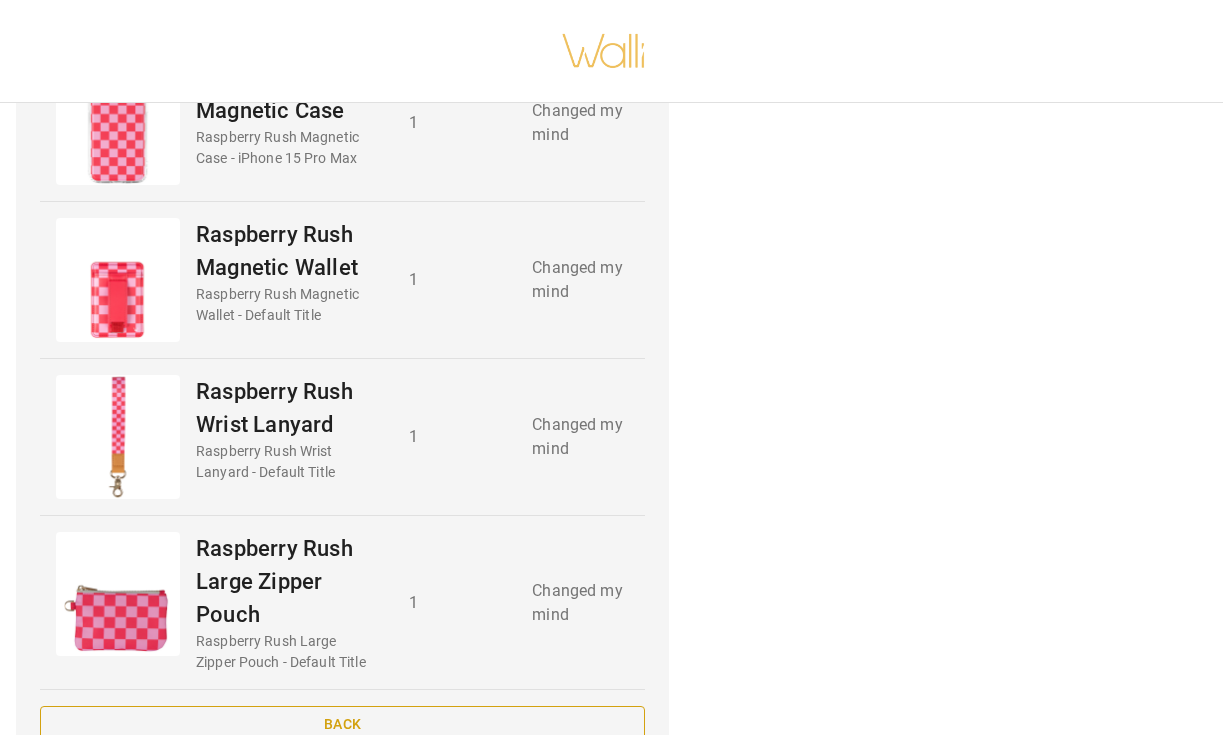 click on "Back" at bounding box center [342, 724] 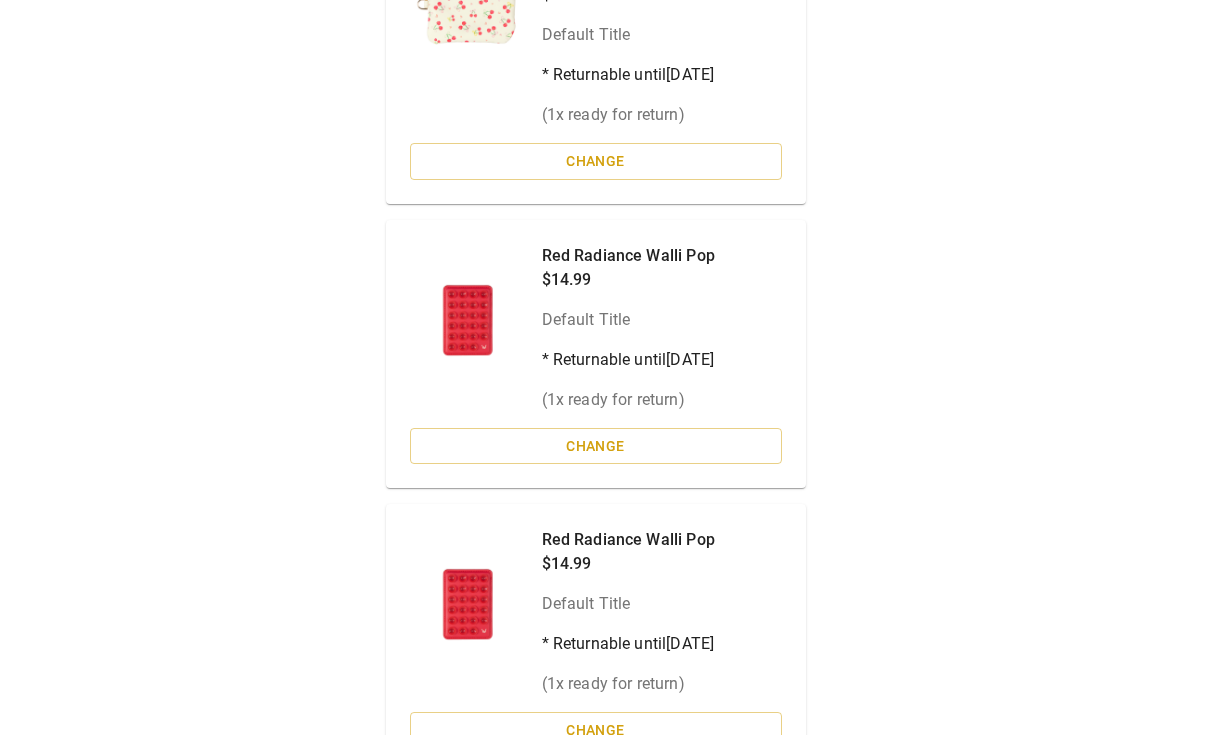scroll, scrollTop: 1149, scrollLeft: 16, axis: both 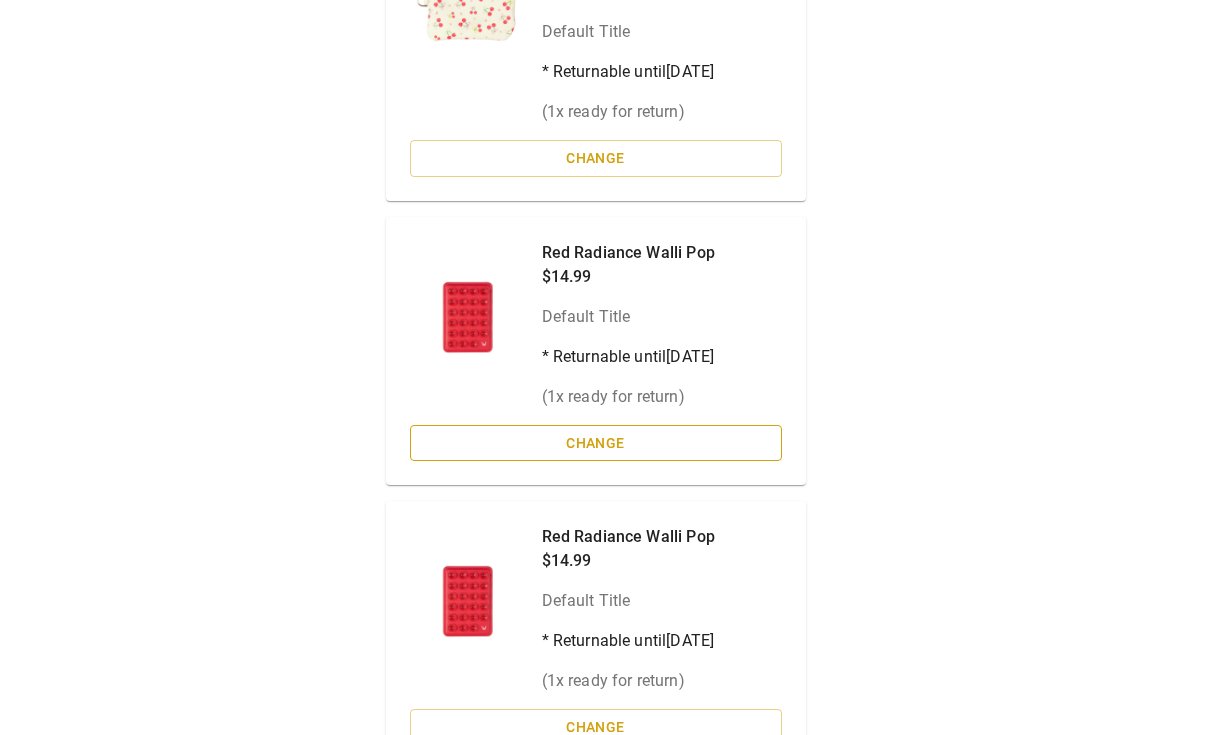 click on "Change" at bounding box center (596, 443) 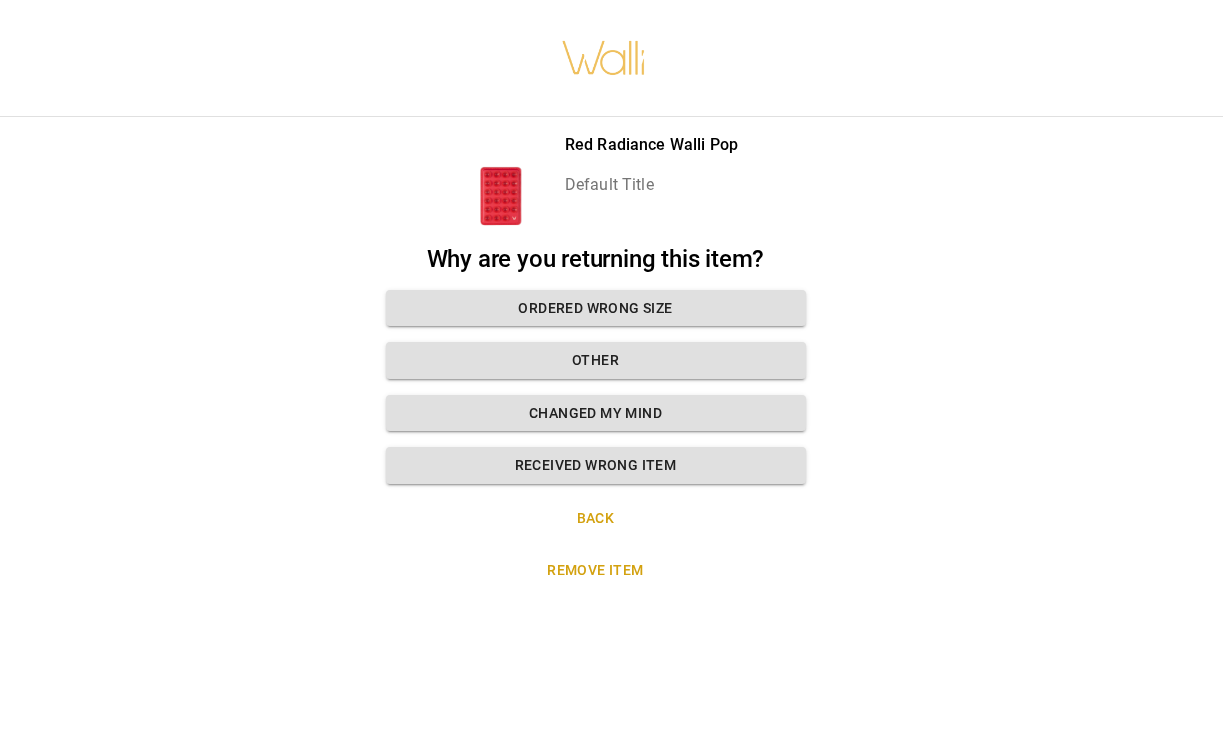 click on "Remove item" at bounding box center [596, 570] 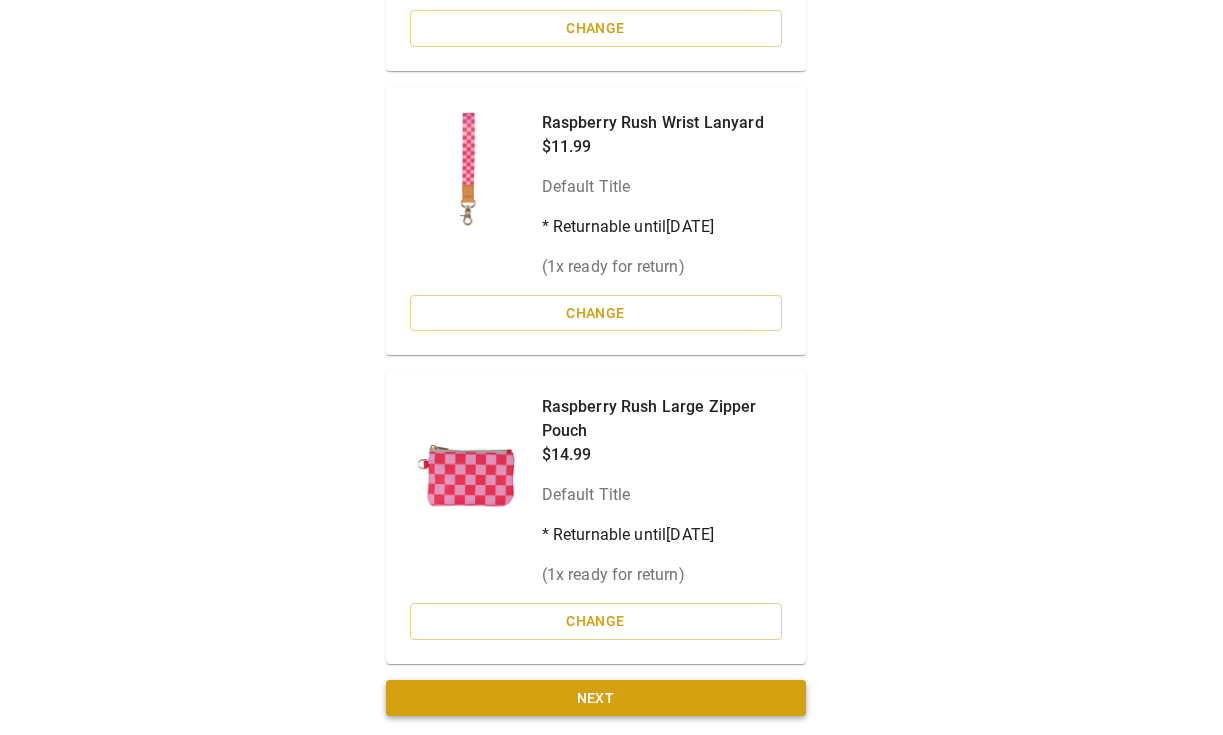 scroll, scrollTop: 2376, scrollLeft: 16, axis: both 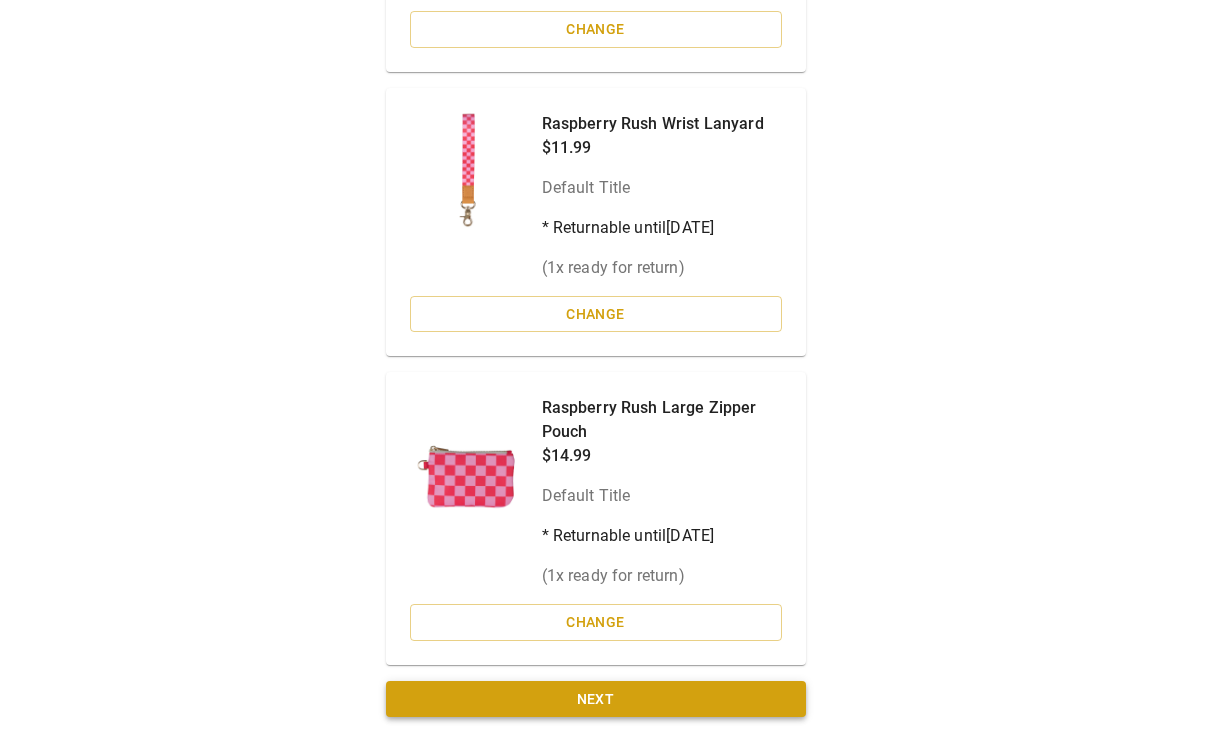 click on "Next" at bounding box center [596, 699] 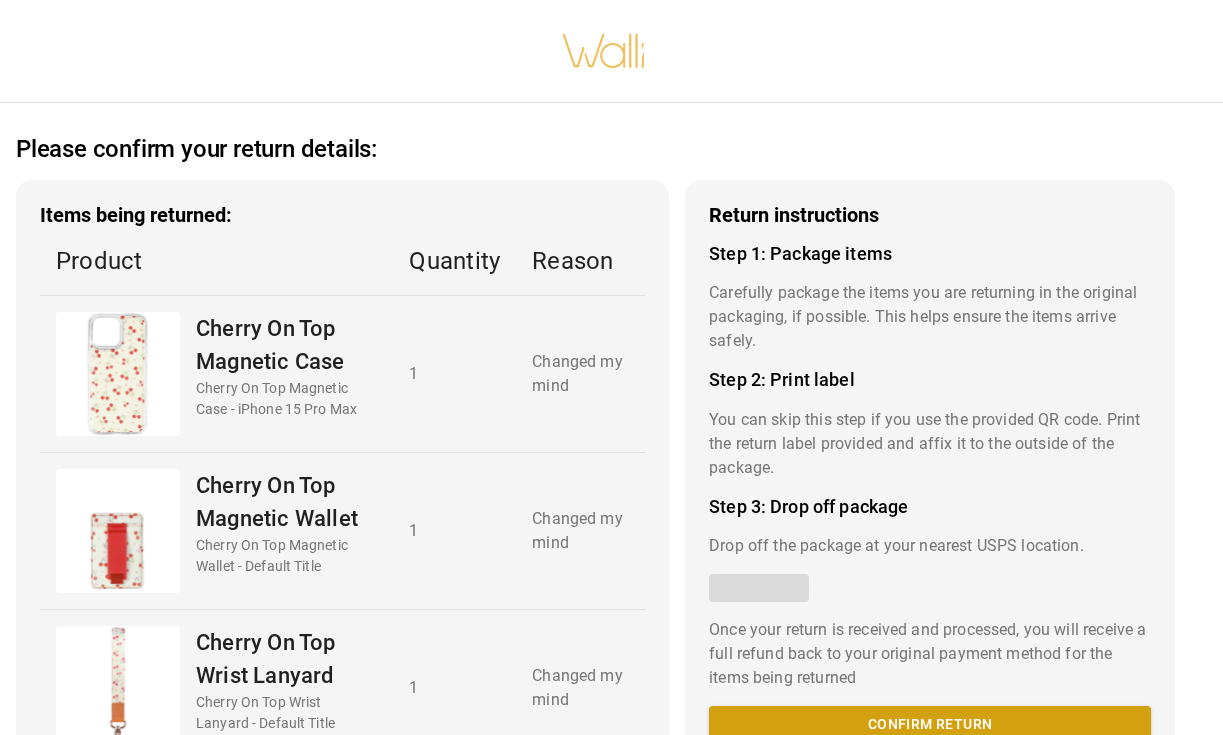 scroll, scrollTop: 0, scrollLeft: 16, axis: horizontal 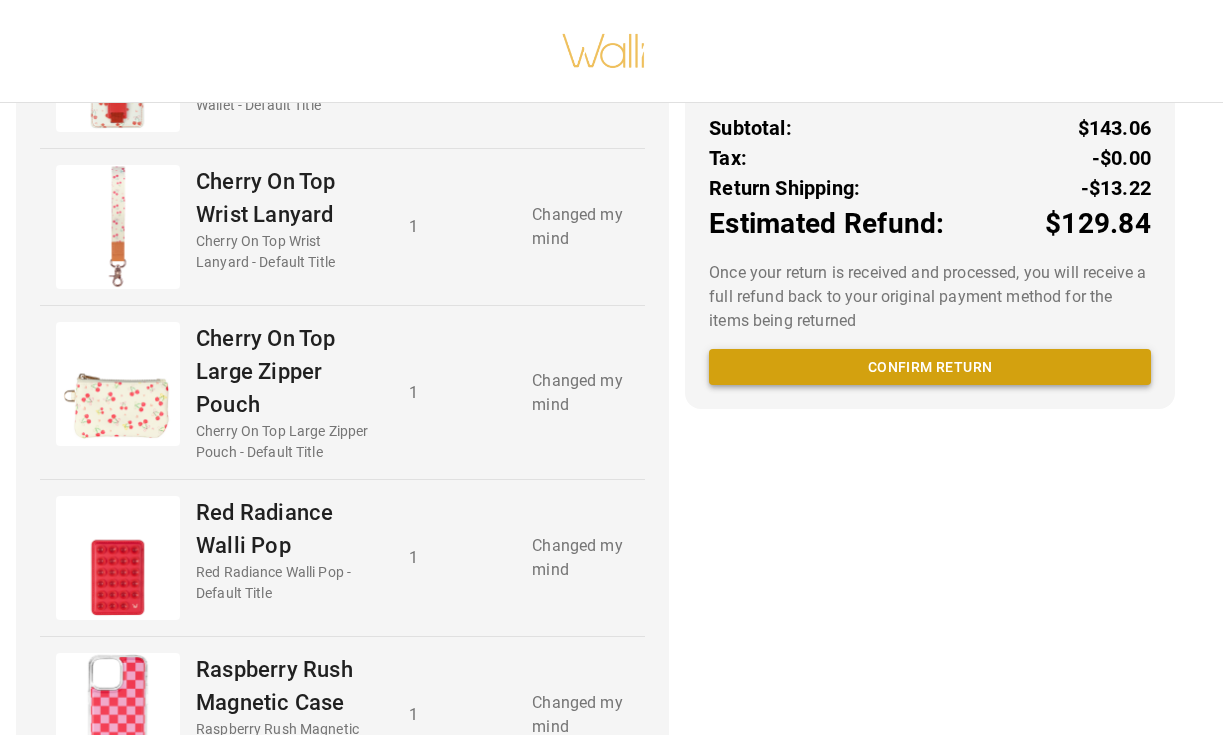click on "Confirm return" at bounding box center [930, 367] 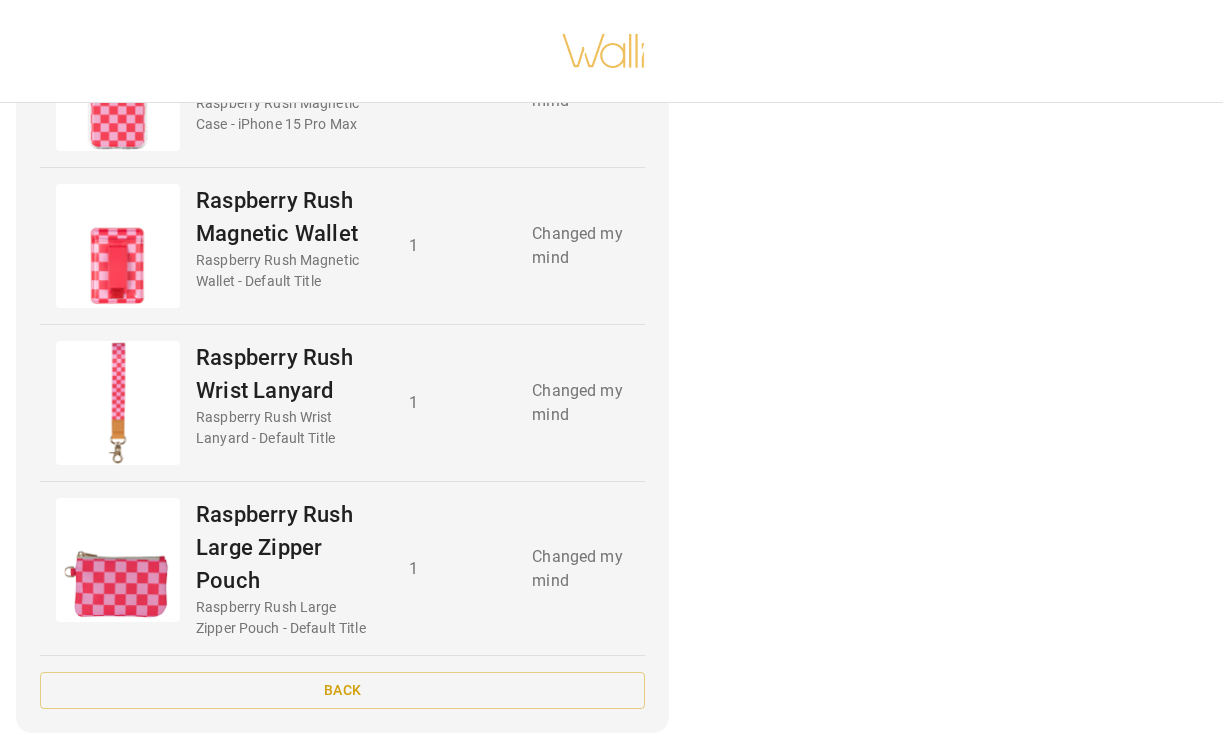 scroll, scrollTop: 1082, scrollLeft: 0, axis: vertical 